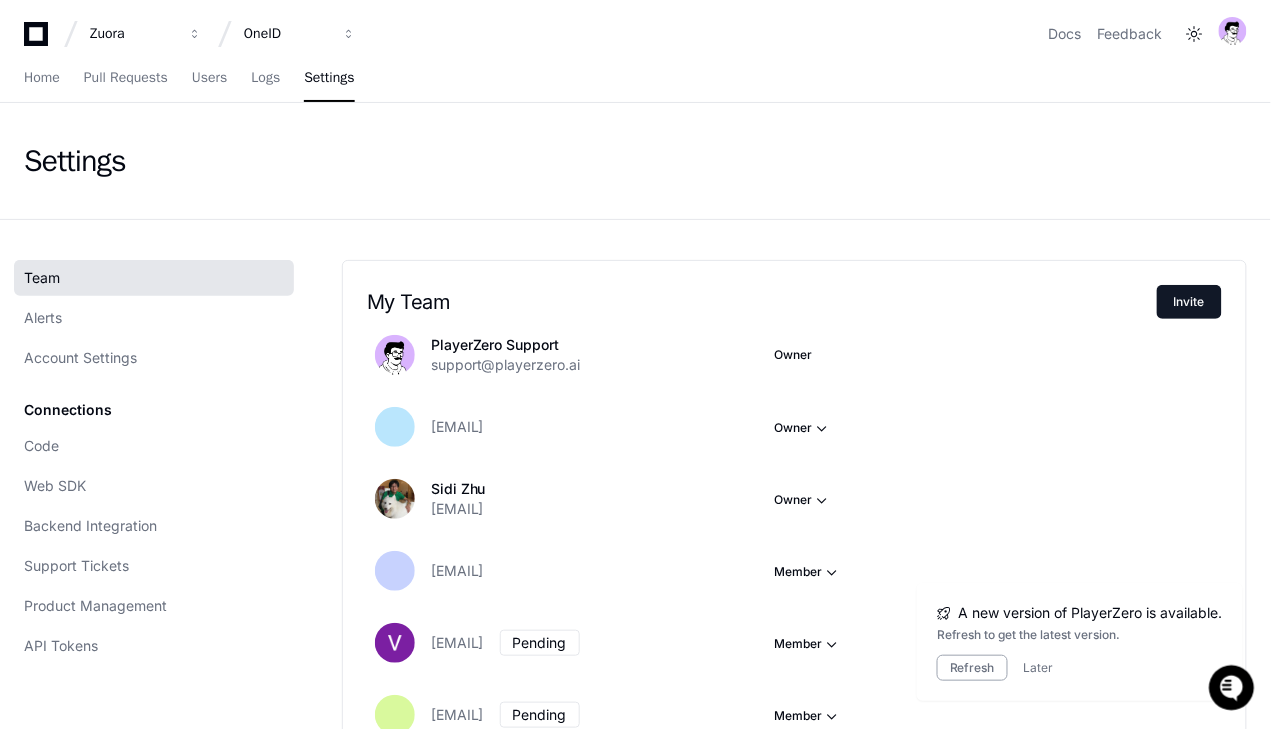 scroll, scrollTop: 0, scrollLeft: 0, axis: both 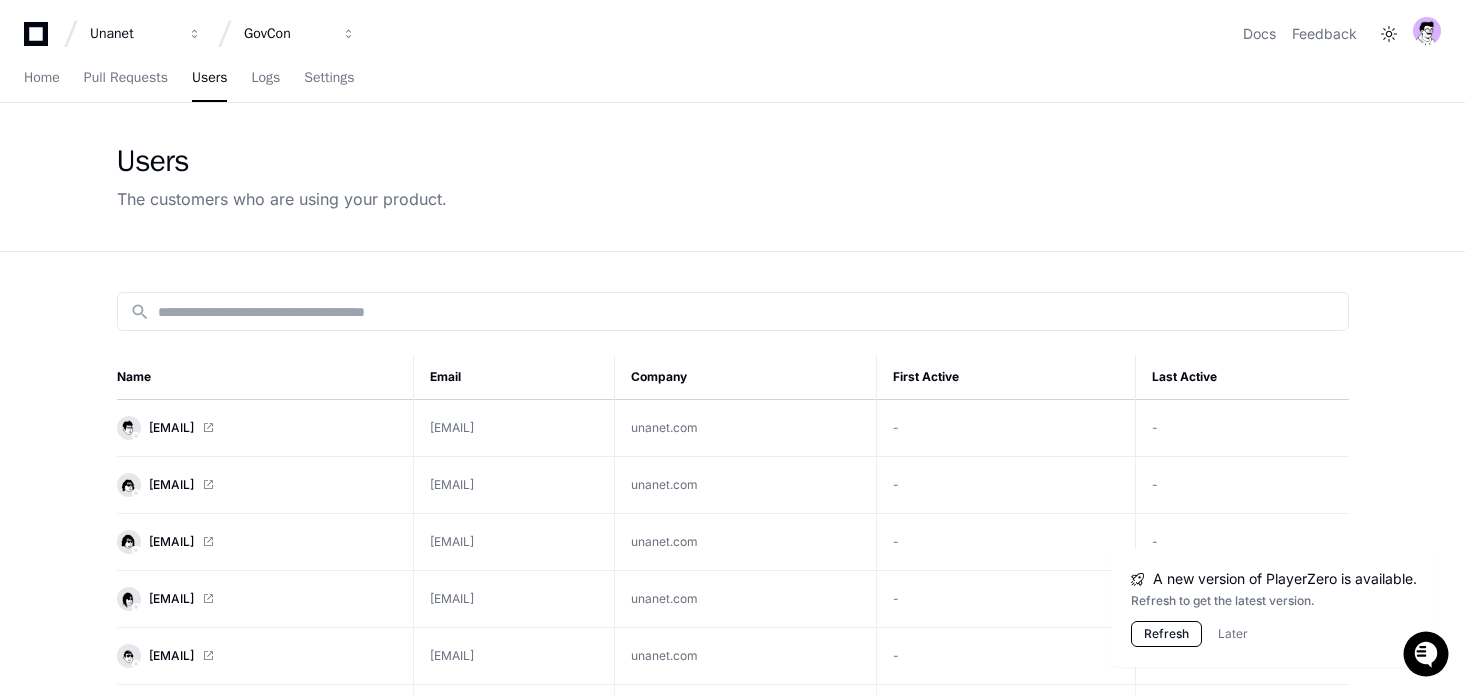 click on "Refresh" at bounding box center [1166, 634] 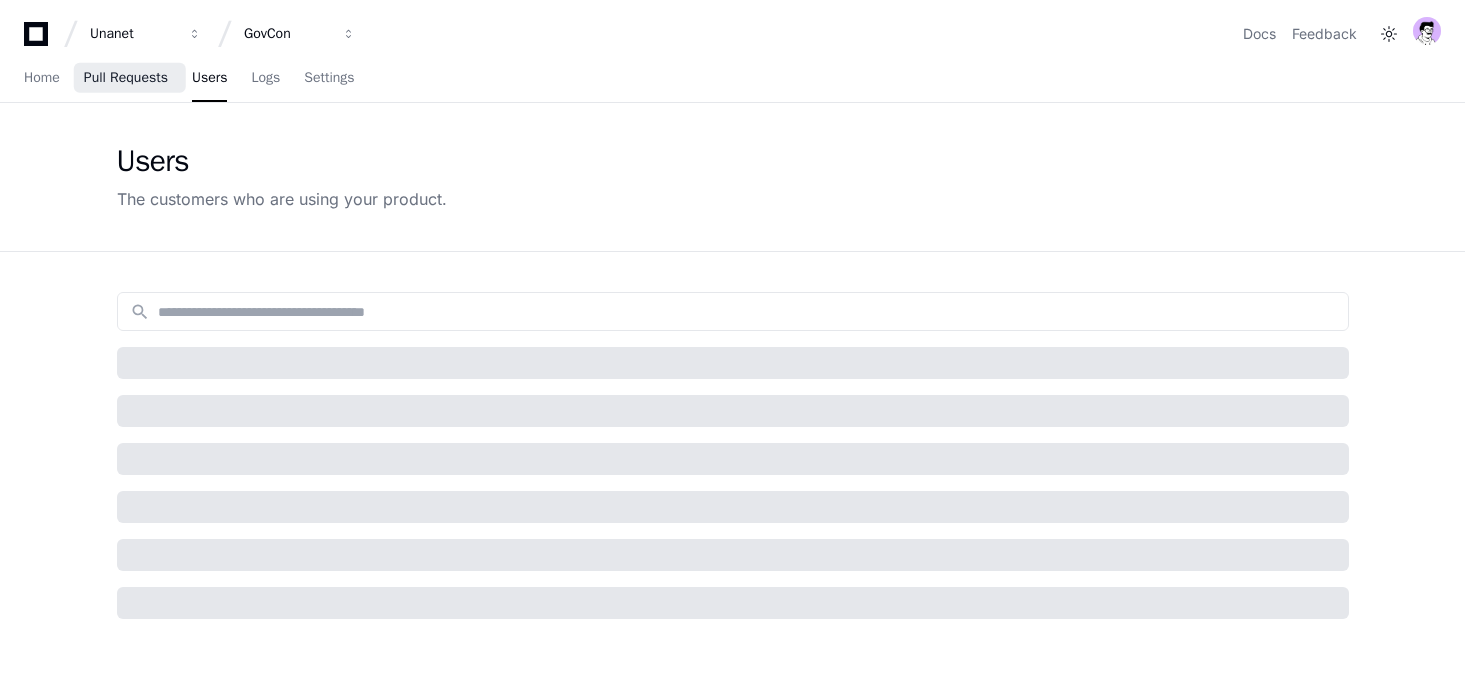 scroll, scrollTop: 0, scrollLeft: 0, axis: both 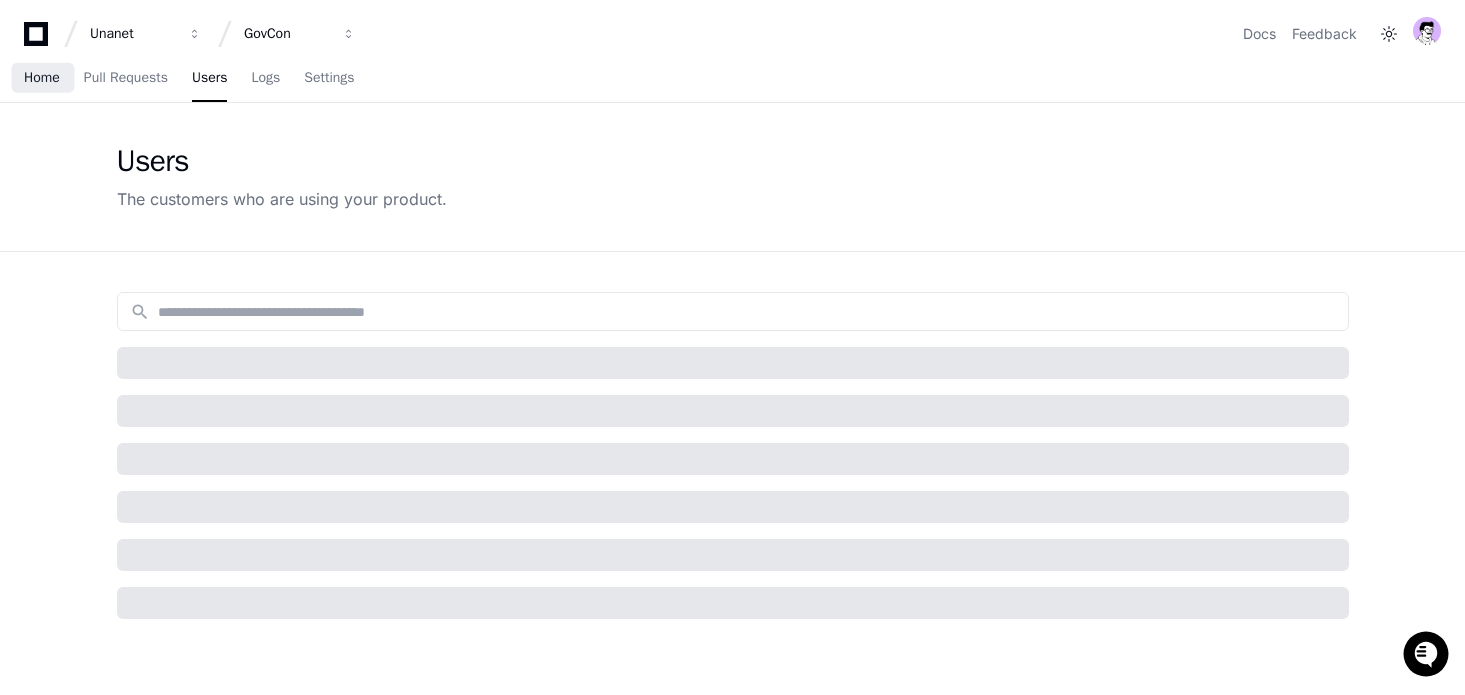 click on "Home" at bounding box center (42, 78) 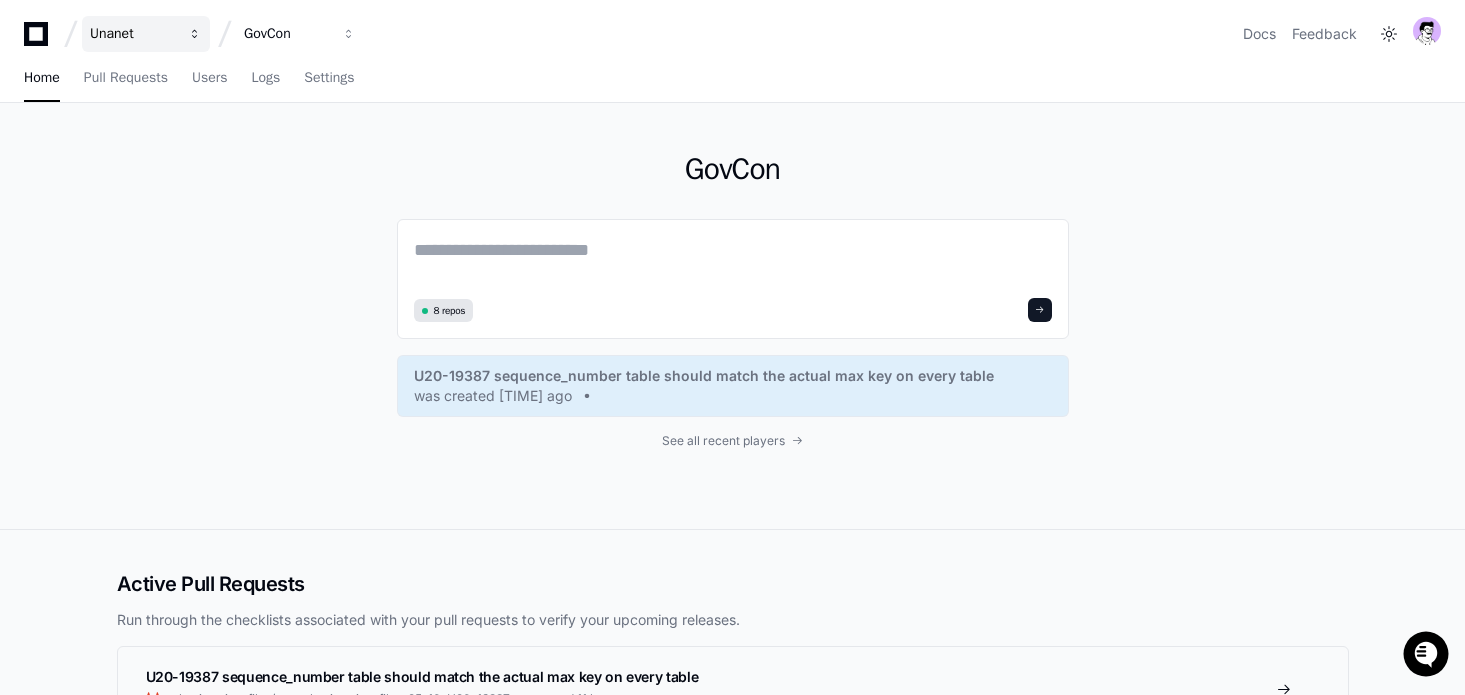 click on "Unanet" at bounding box center [133, 34] 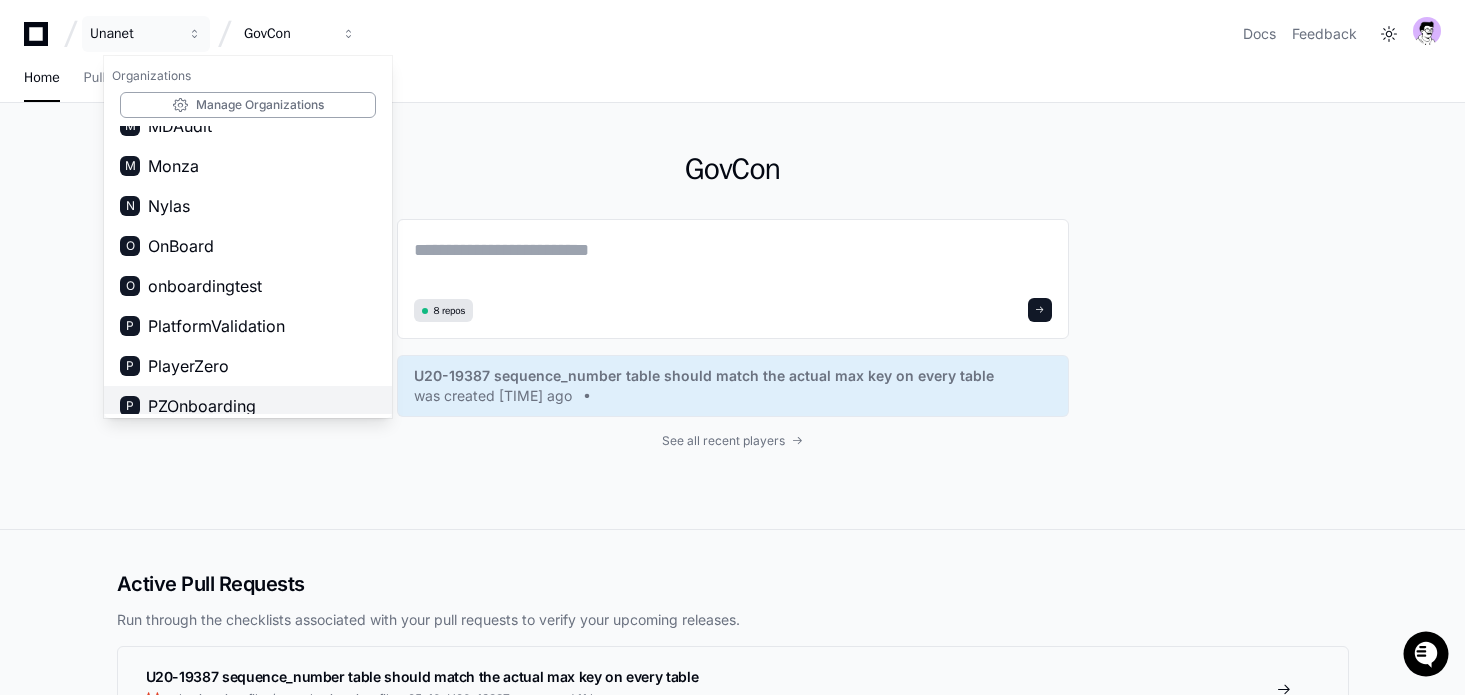 scroll, scrollTop: 935, scrollLeft: 0, axis: vertical 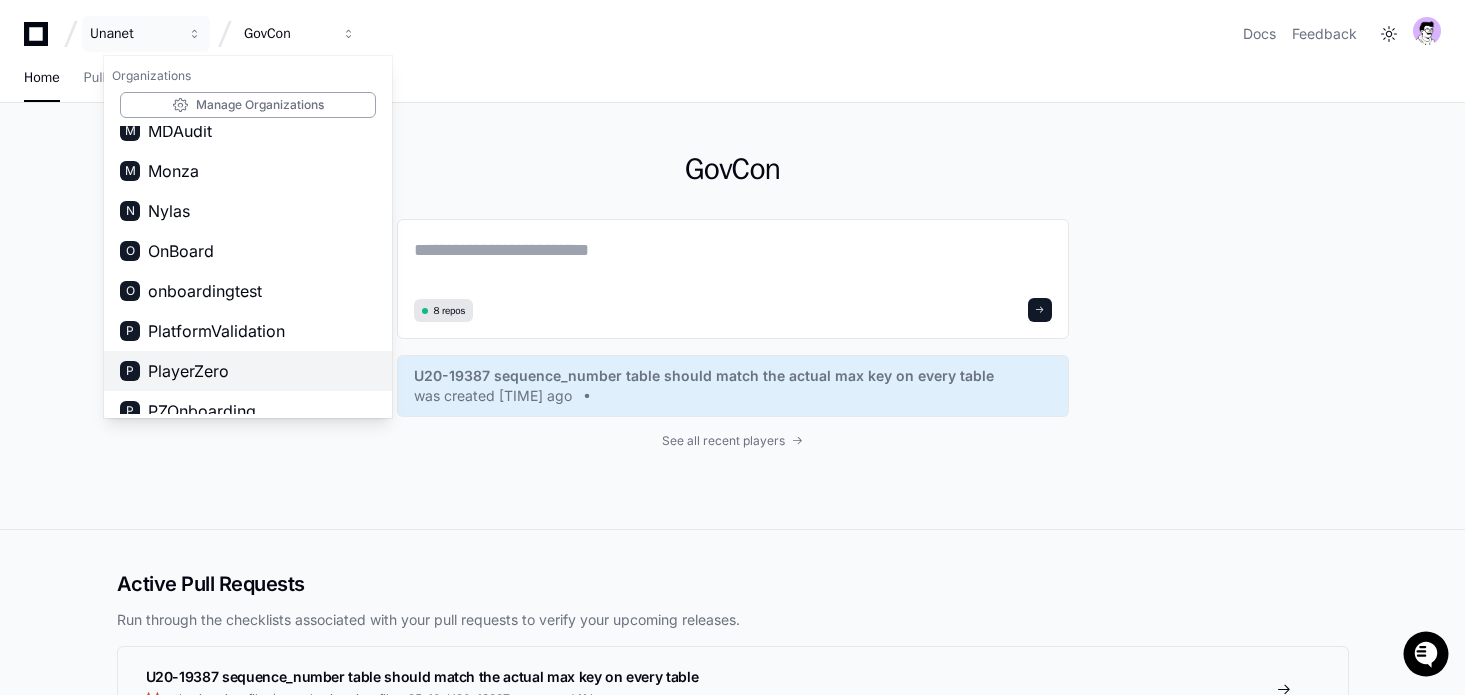 click on "PlayerZero" at bounding box center [188, 371] 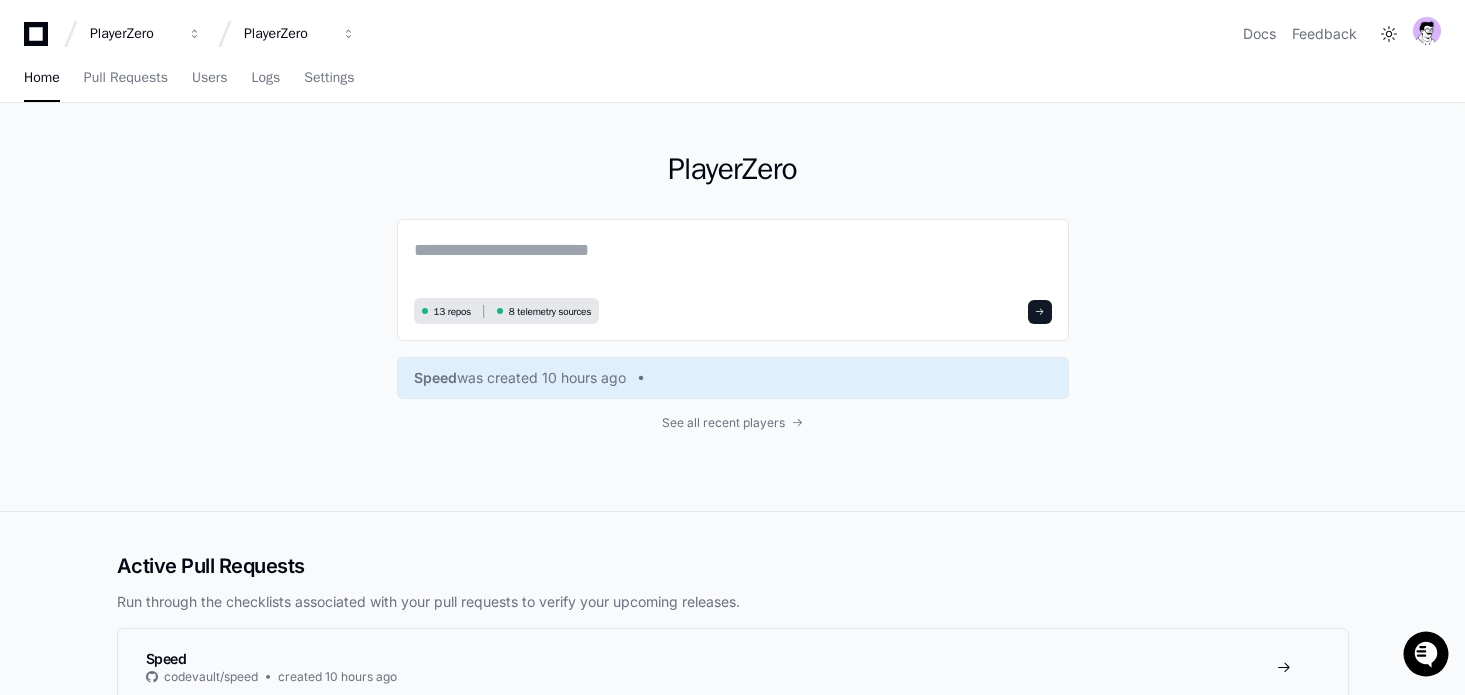 scroll, scrollTop: 0, scrollLeft: 0, axis: both 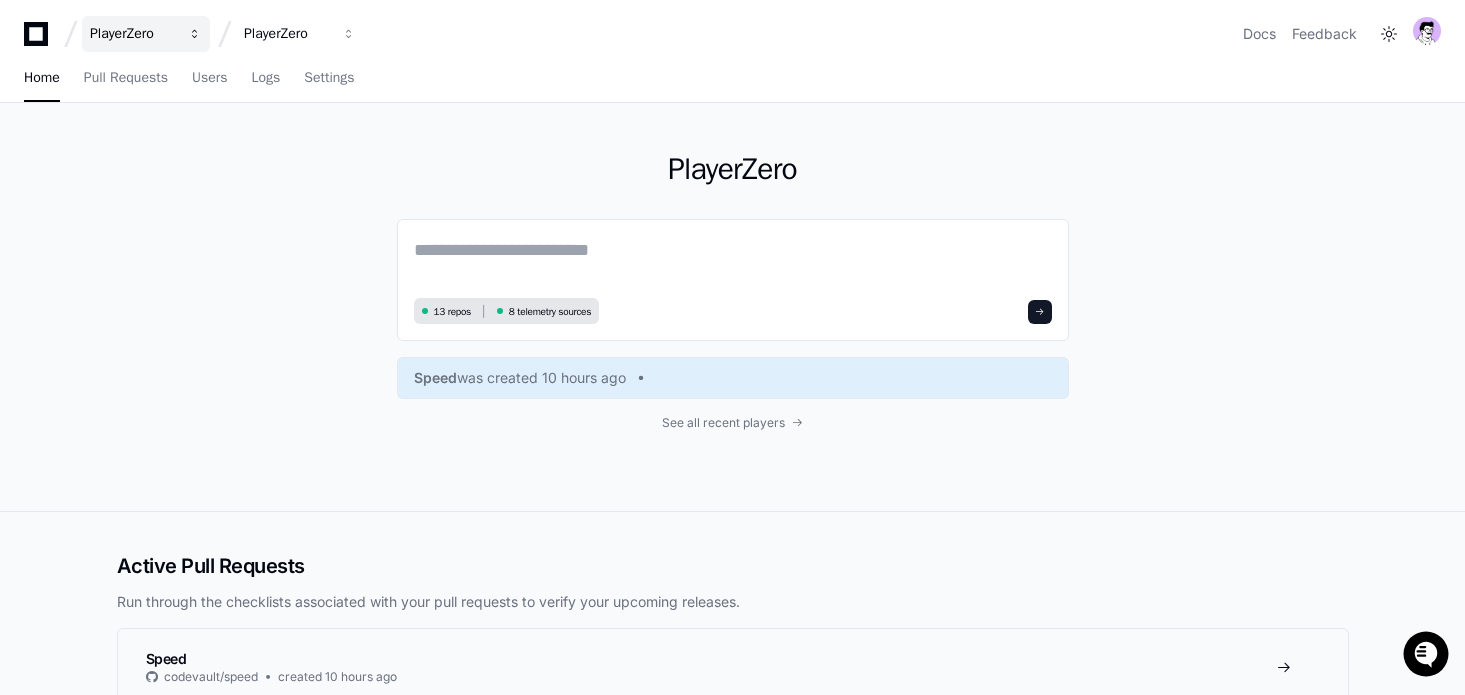 click on "PlayerZero" at bounding box center (146, 34) 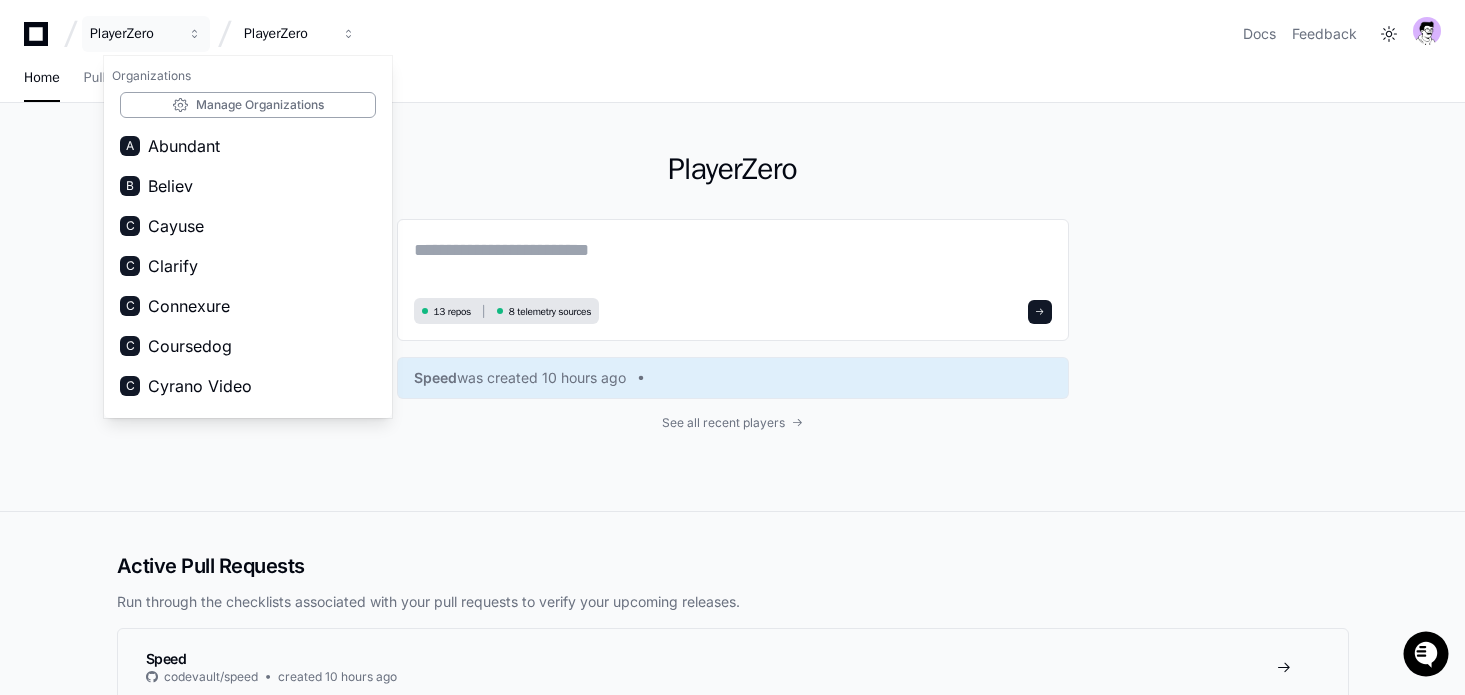 click on "PlayerZero Organizations  Manage Organizations   A  Abundant  B  Believ  C  Cayuse  C  Clarify  C  Connexure  C  Coursedog  C  Cyrano Video  D  Deep Learning  E  Eco  E  EnableComp  E  Example Project - Cognizant  F  Fahrer App  G  GABS  G  Georgia Pacific  G  GP-OneLisa-WoodProducts  G  gt_0_2  H  Hive  I  Intuitio Todo App  K  Kevi7ios  K  KeyData  L  LeadHelm  L  Lightbeam Health  M  MaxRewards  M  MDAudit  M  Monza  N  Nylas  O  OnBoard  O  onboardingtest  P  PlatformValidation  P  PlayerZero  P  PZOnboarding  R  Raken  S  Sage  S  Segment Test Project [DO NOT DELETE]  S  simontest  S  Stavtar  S  Symtrain  T  TelaPoint  U  Unanet  V  Verizon  Z  Zuora PlayerZero  Docs  Feedback" at bounding box center (732, 34) 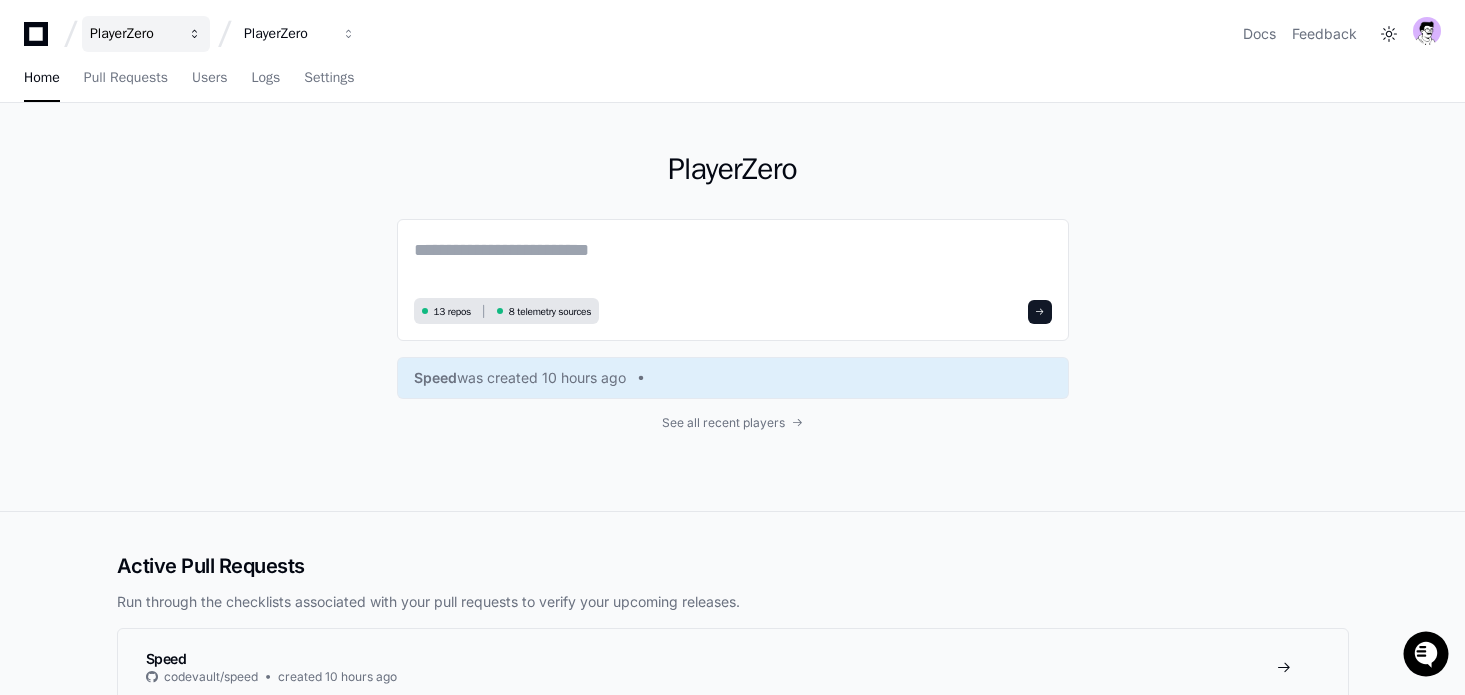 click on "PlayerZero" at bounding box center (146, 34) 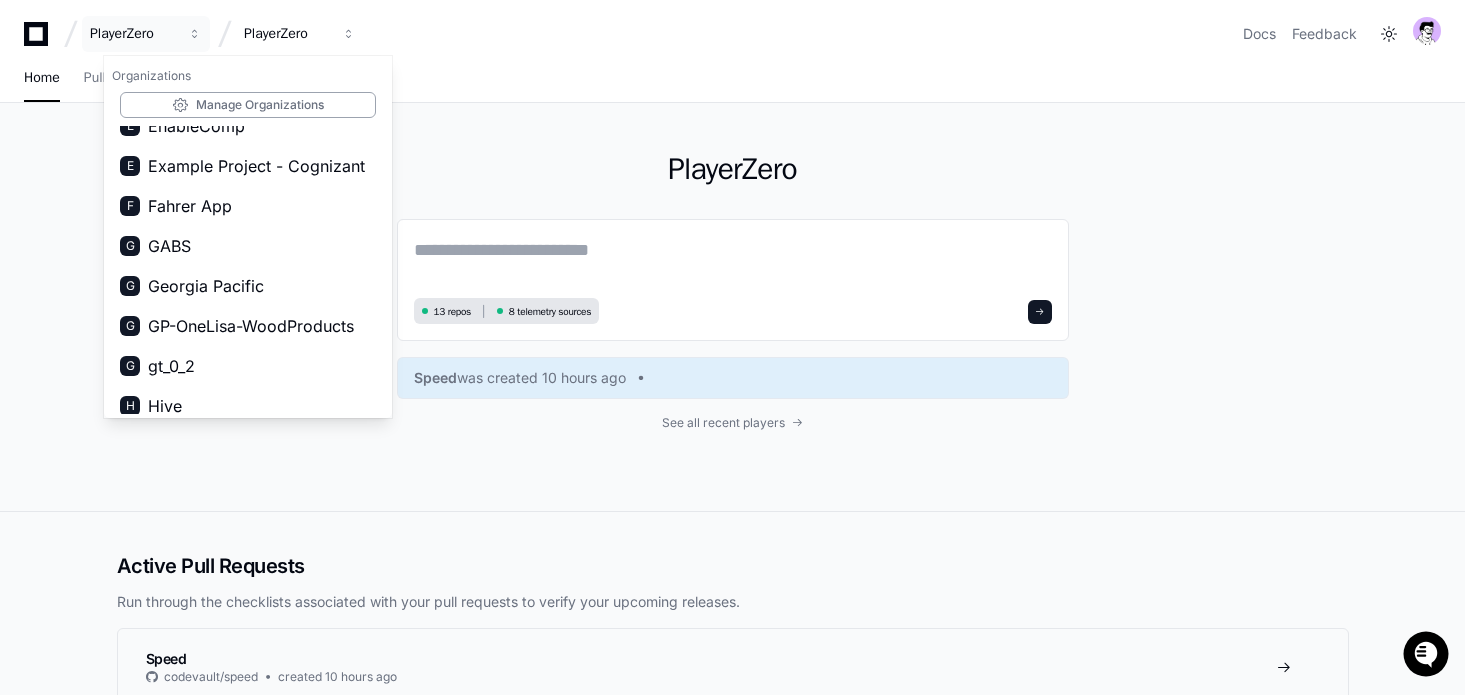 scroll, scrollTop: 401, scrollLeft: 0, axis: vertical 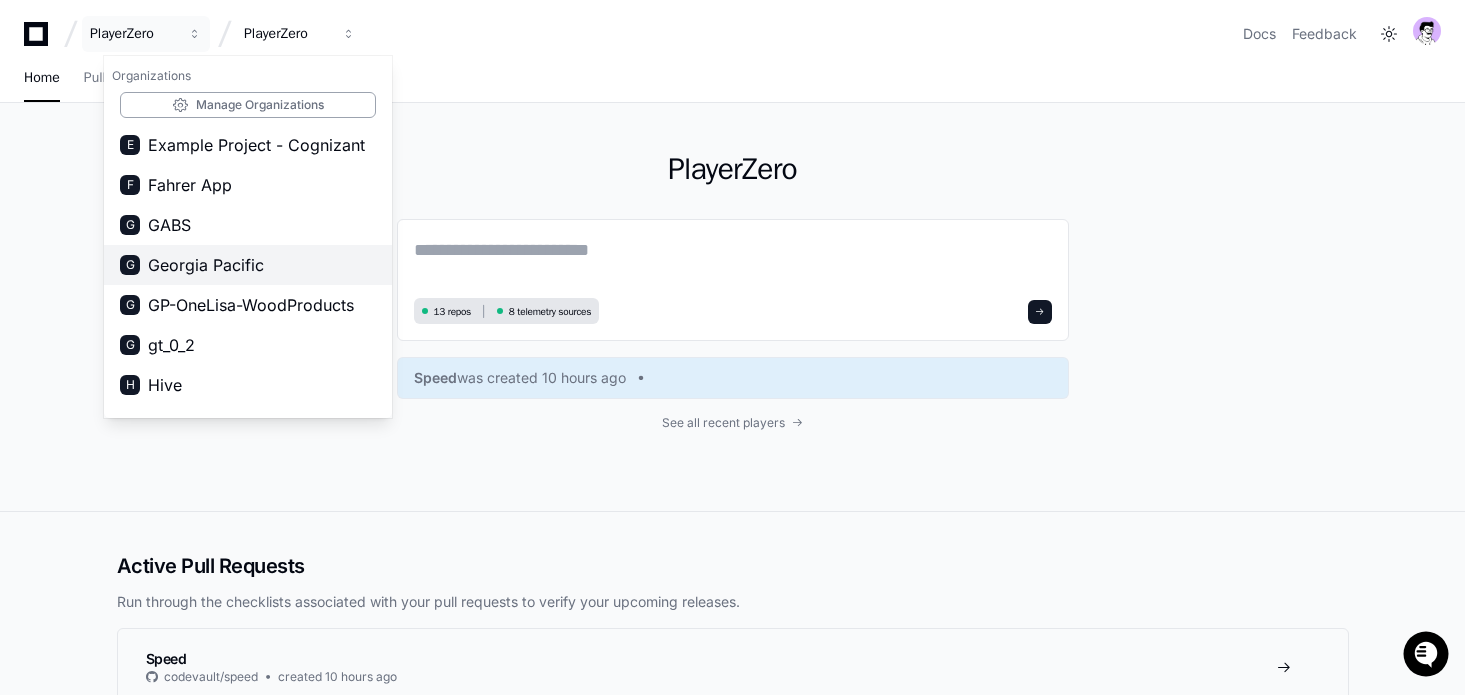 click on "Georgia Pacific" at bounding box center (206, 265) 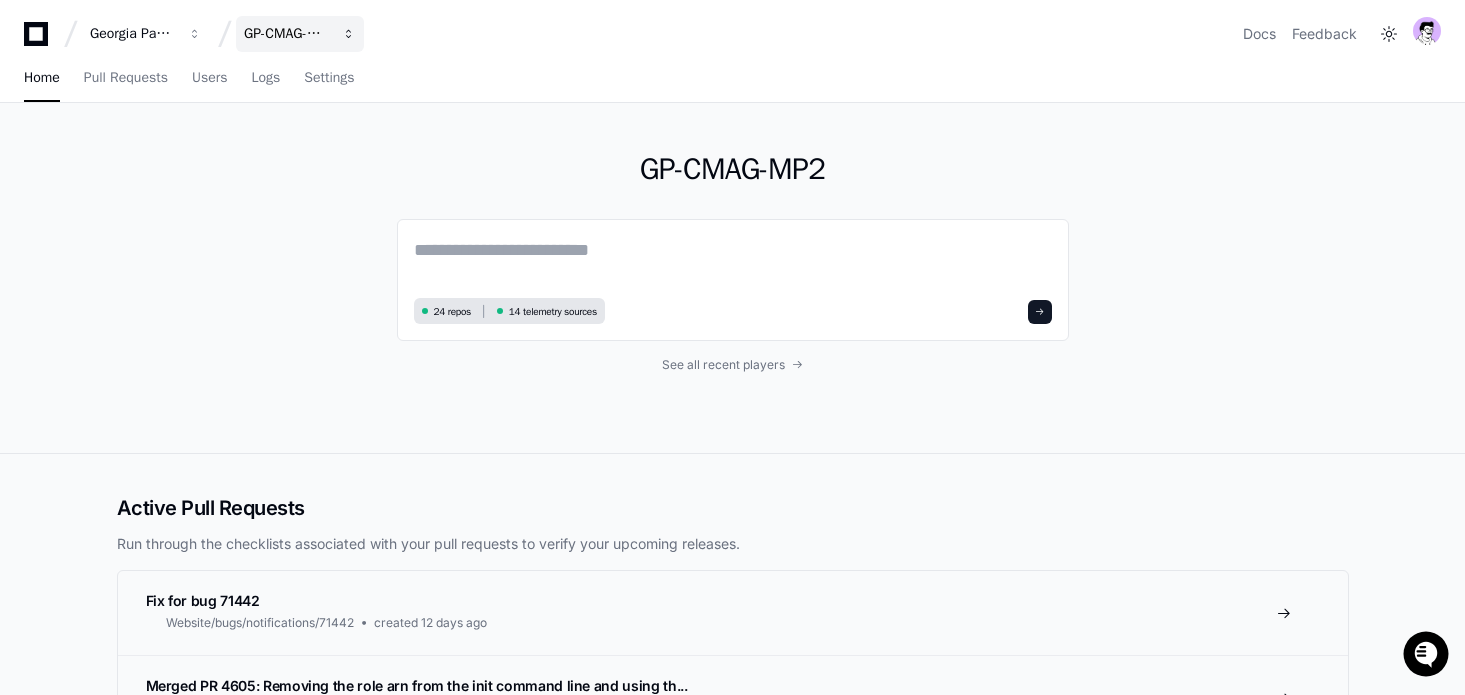 click on "GP-CMAG-MP2" at bounding box center [133, 34] 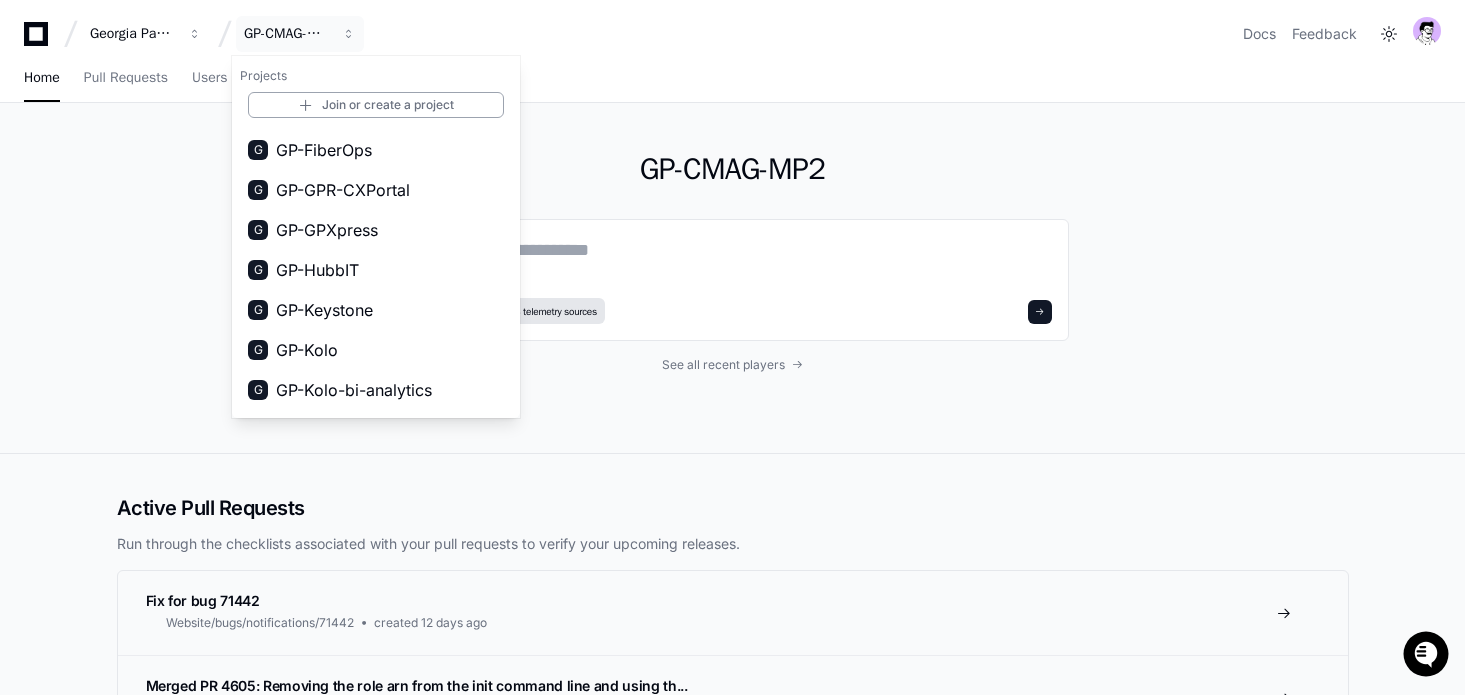 scroll, scrollTop: 514, scrollLeft: 0, axis: vertical 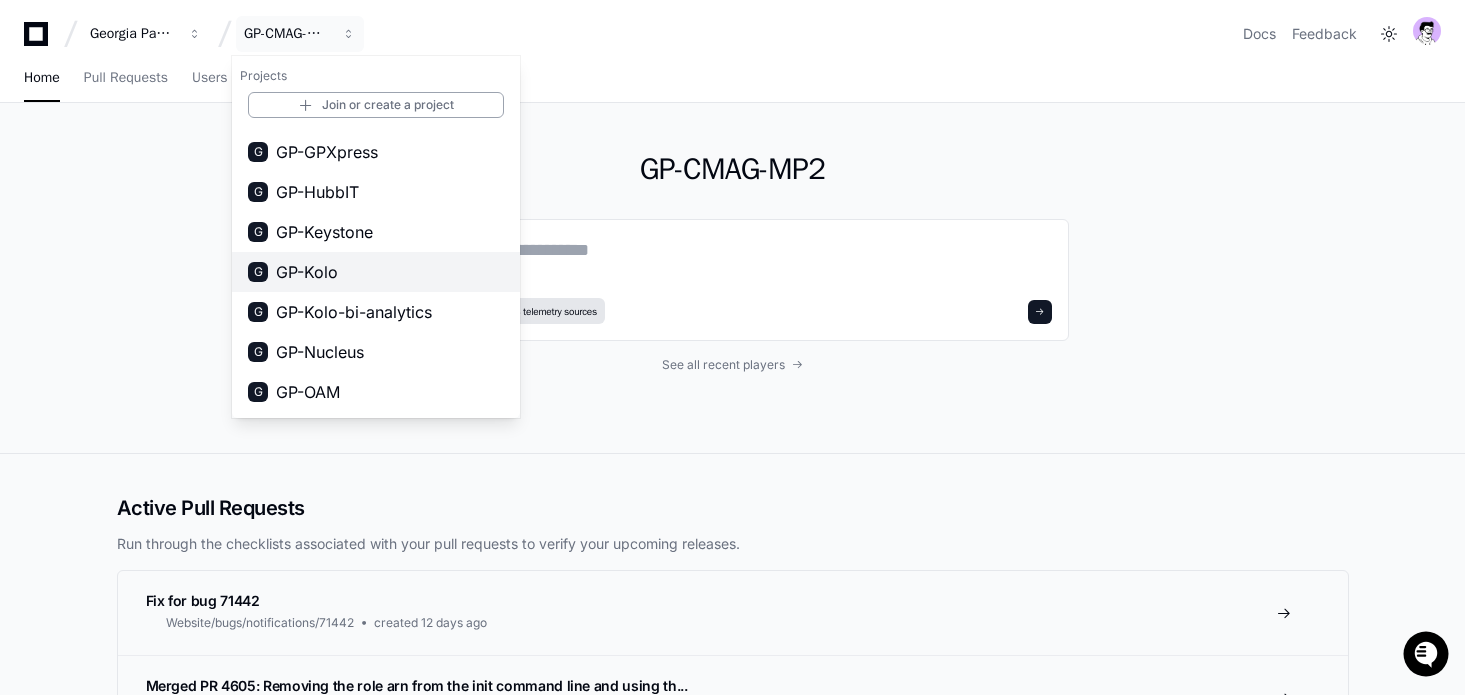click on "G  GP-Kolo" at bounding box center [376, 272] 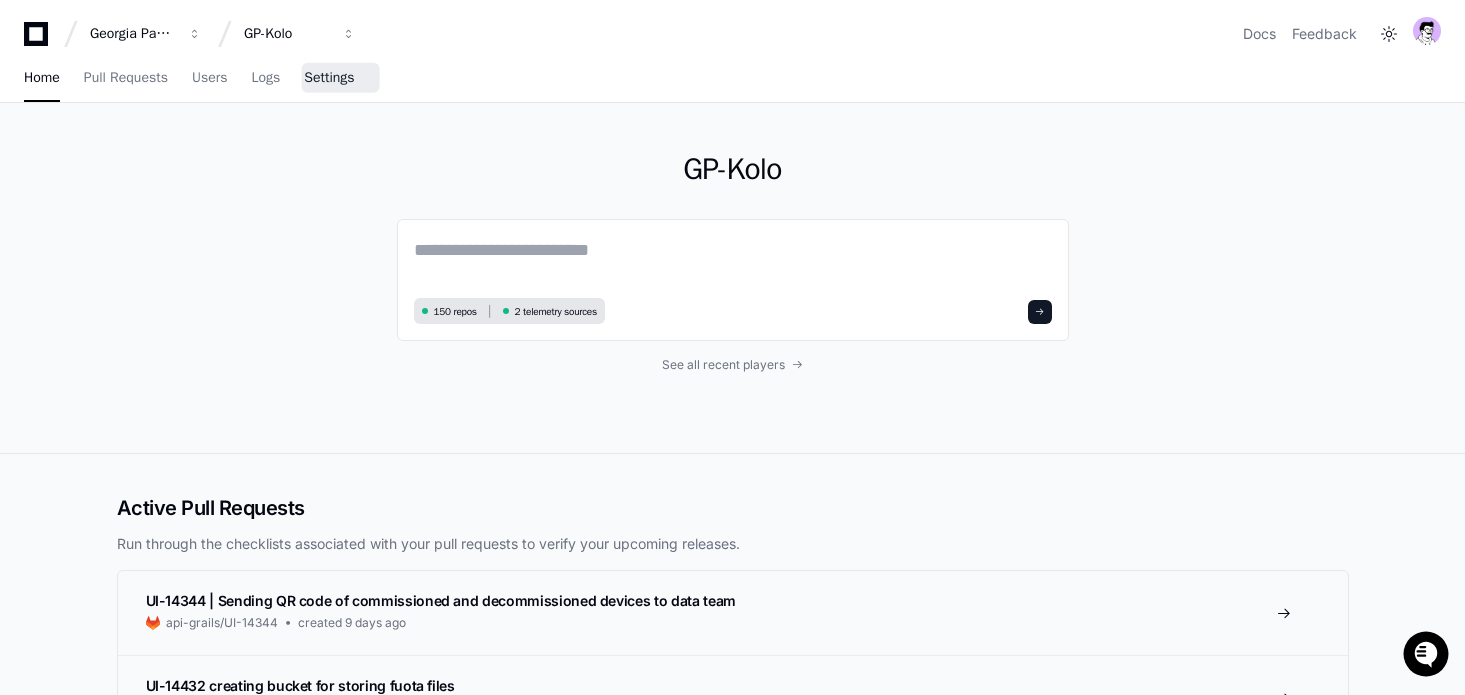 click on "Settings" at bounding box center (329, 78) 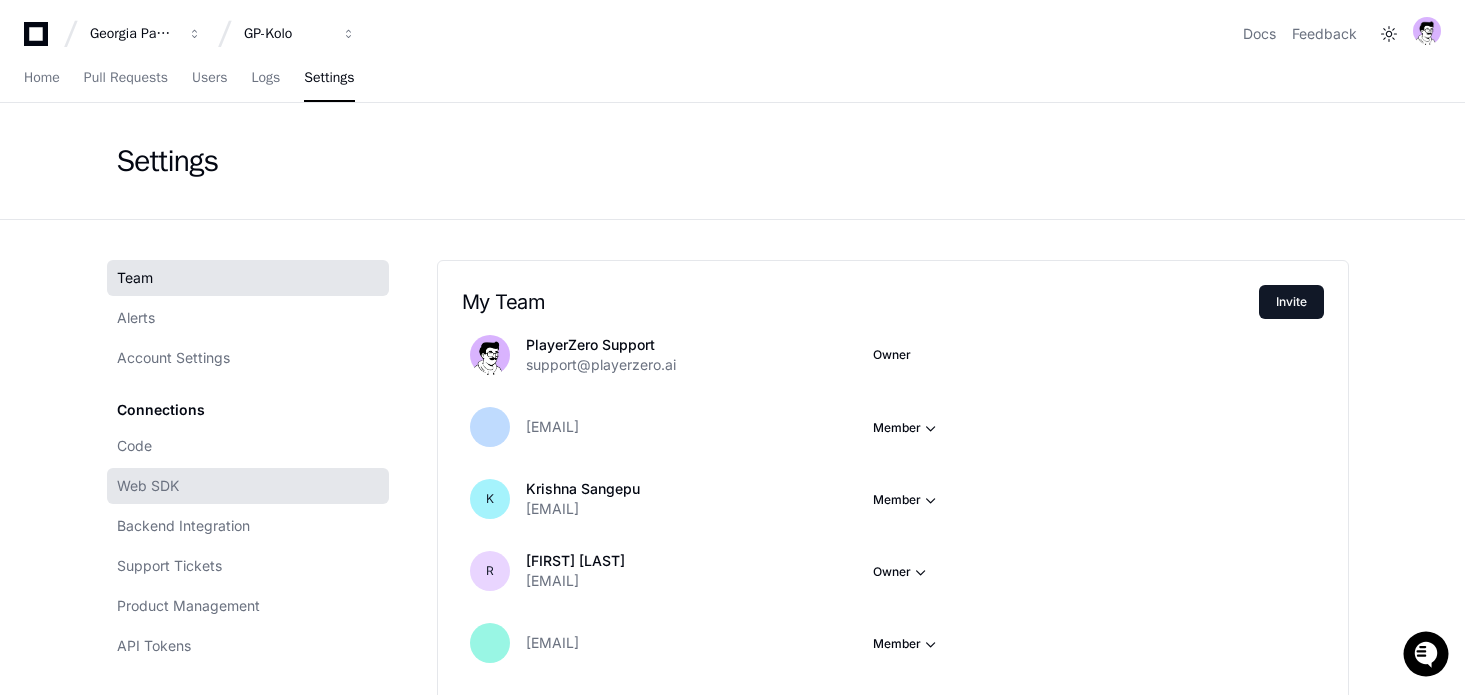 click on "Web SDK" 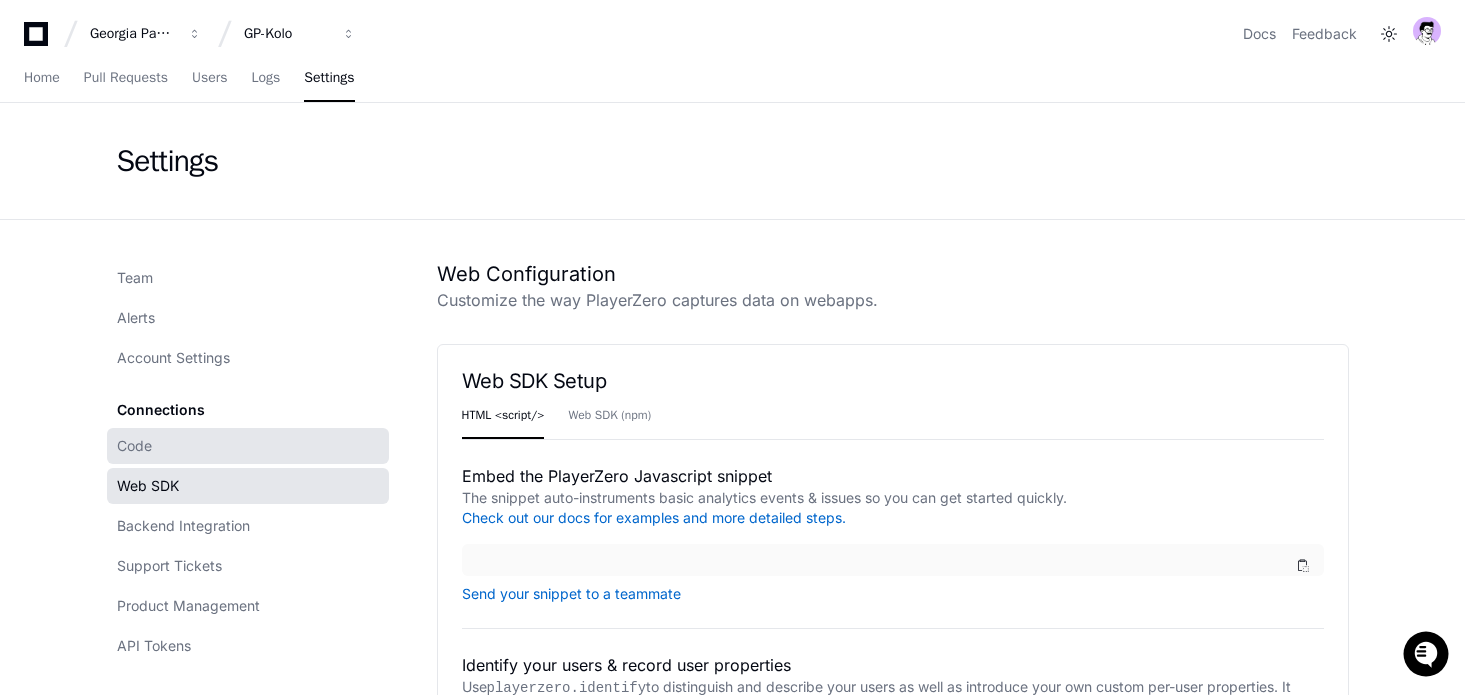 click on "Code" 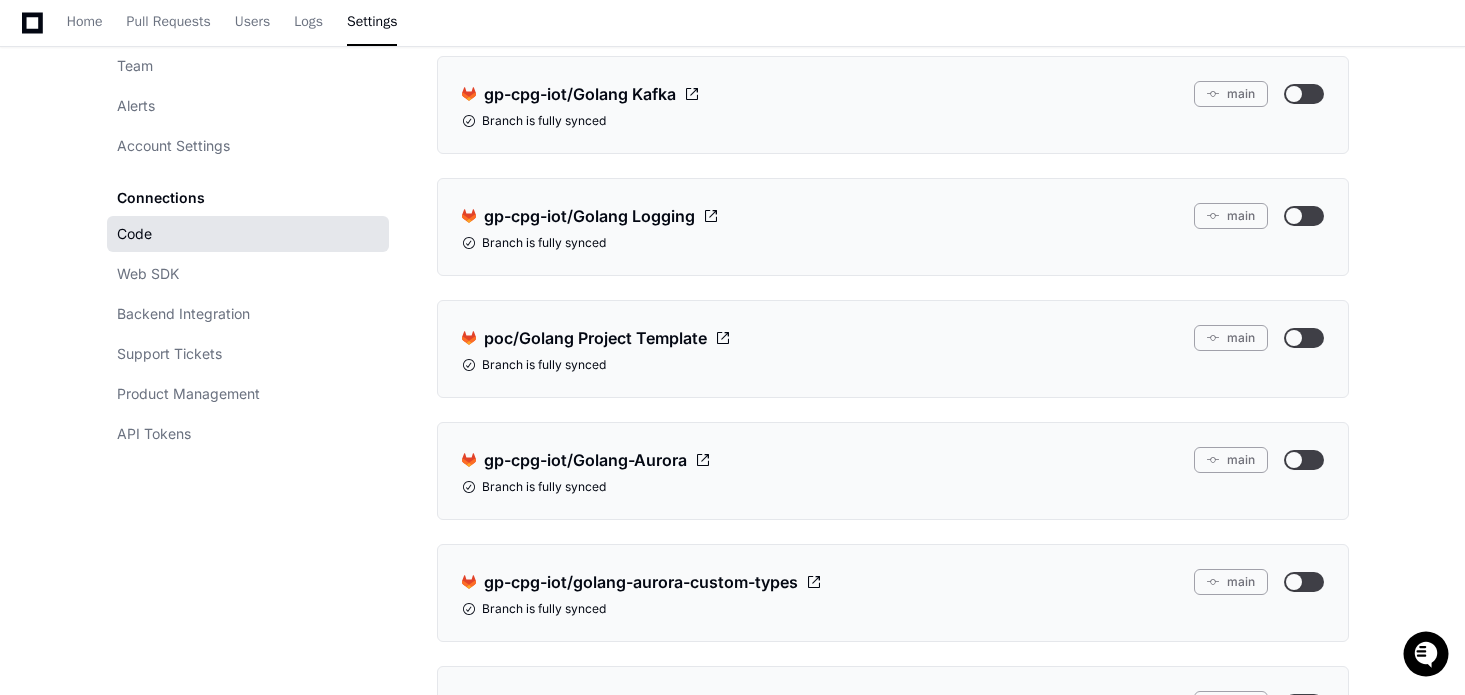 scroll, scrollTop: 4367, scrollLeft: 0, axis: vertical 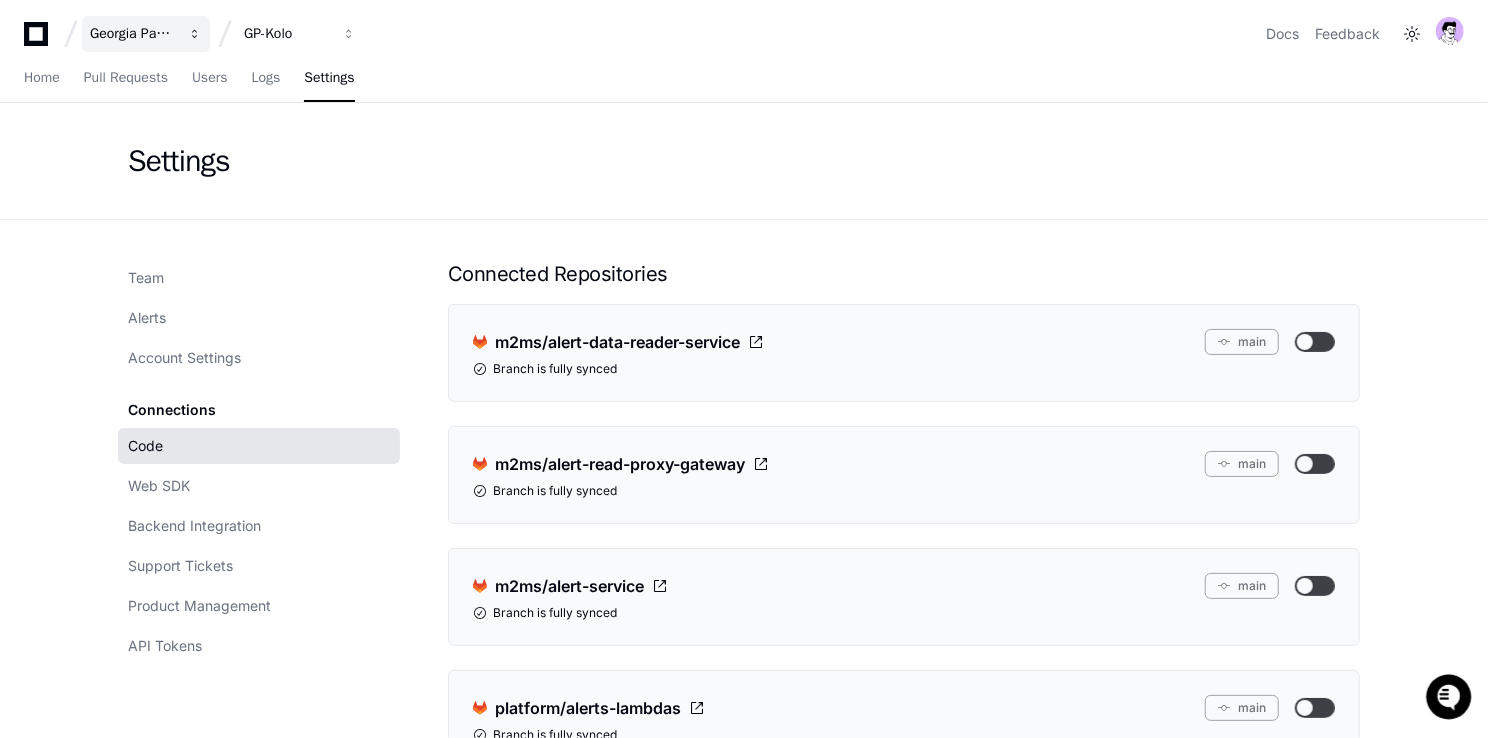 click on "Georgia Pacific" at bounding box center [133, 34] 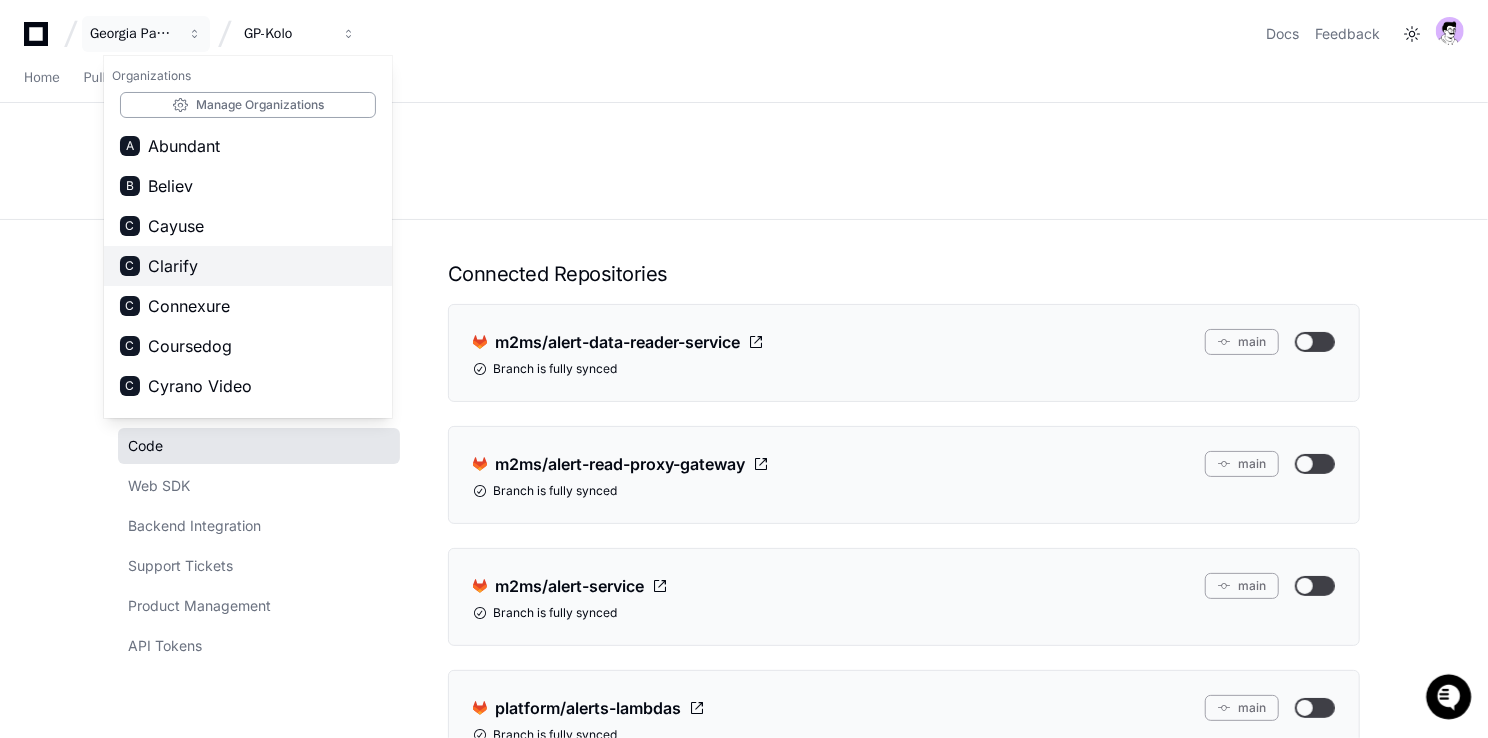 scroll, scrollTop: 1351, scrollLeft: 0, axis: vertical 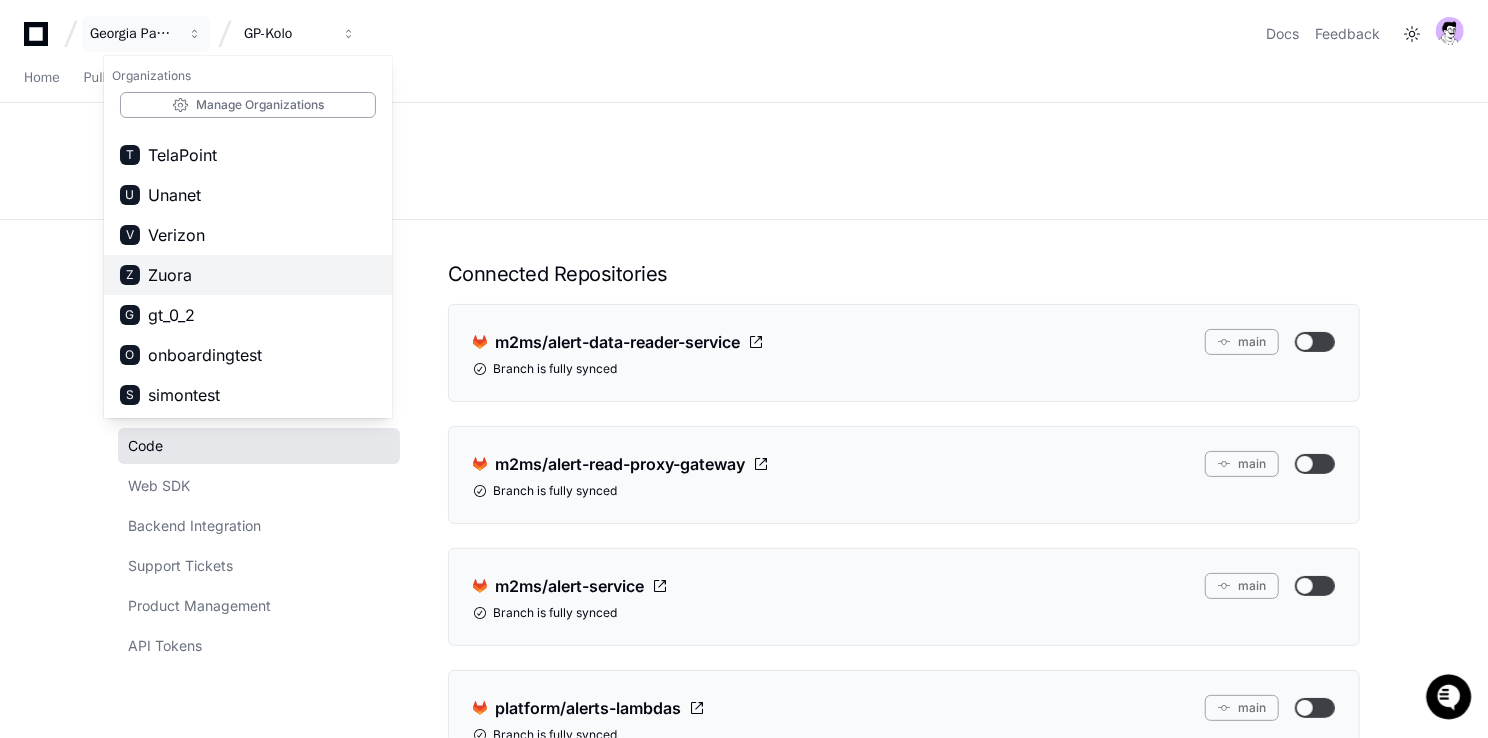 click on "Z  Zuora" at bounding box center [248, 275] 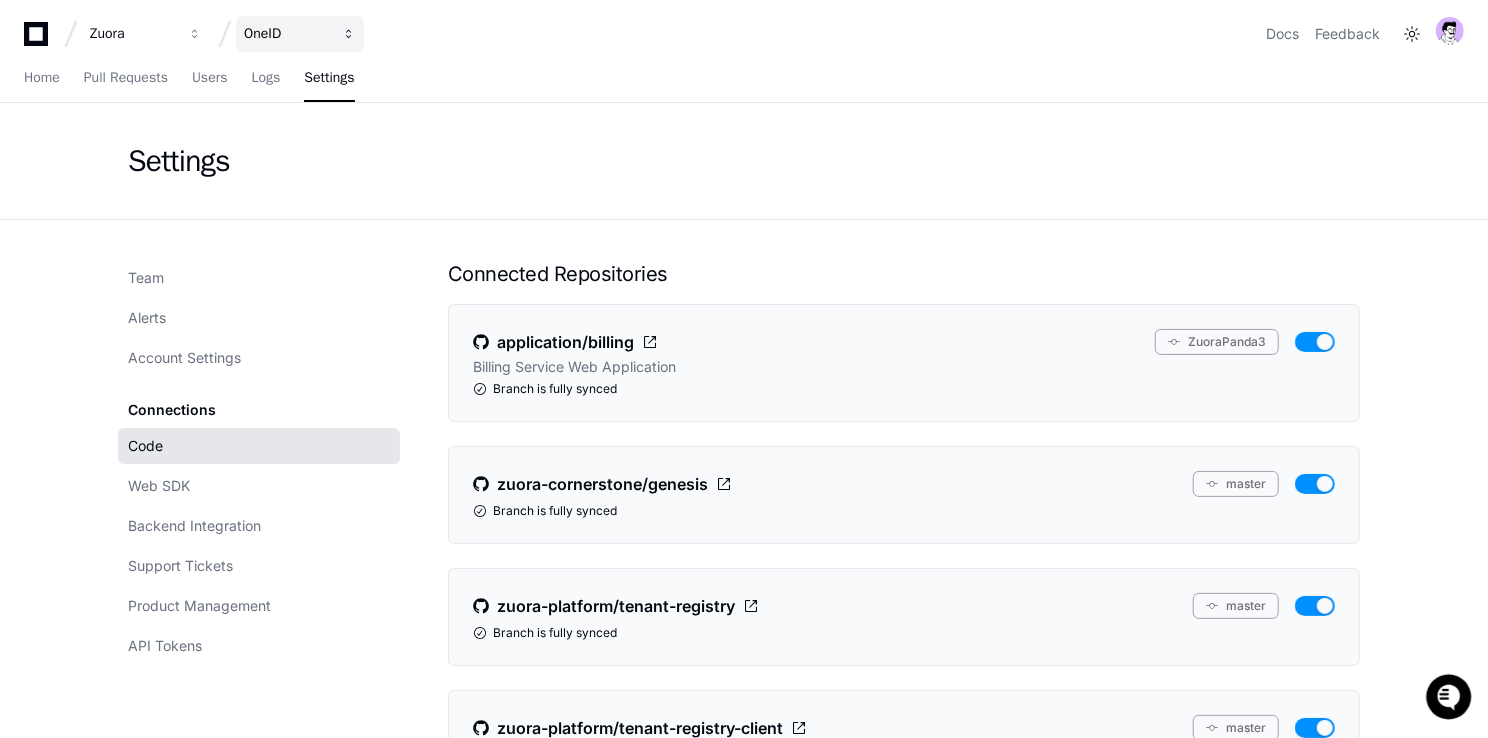 click on "OneID" at bounding box center [133, 34] 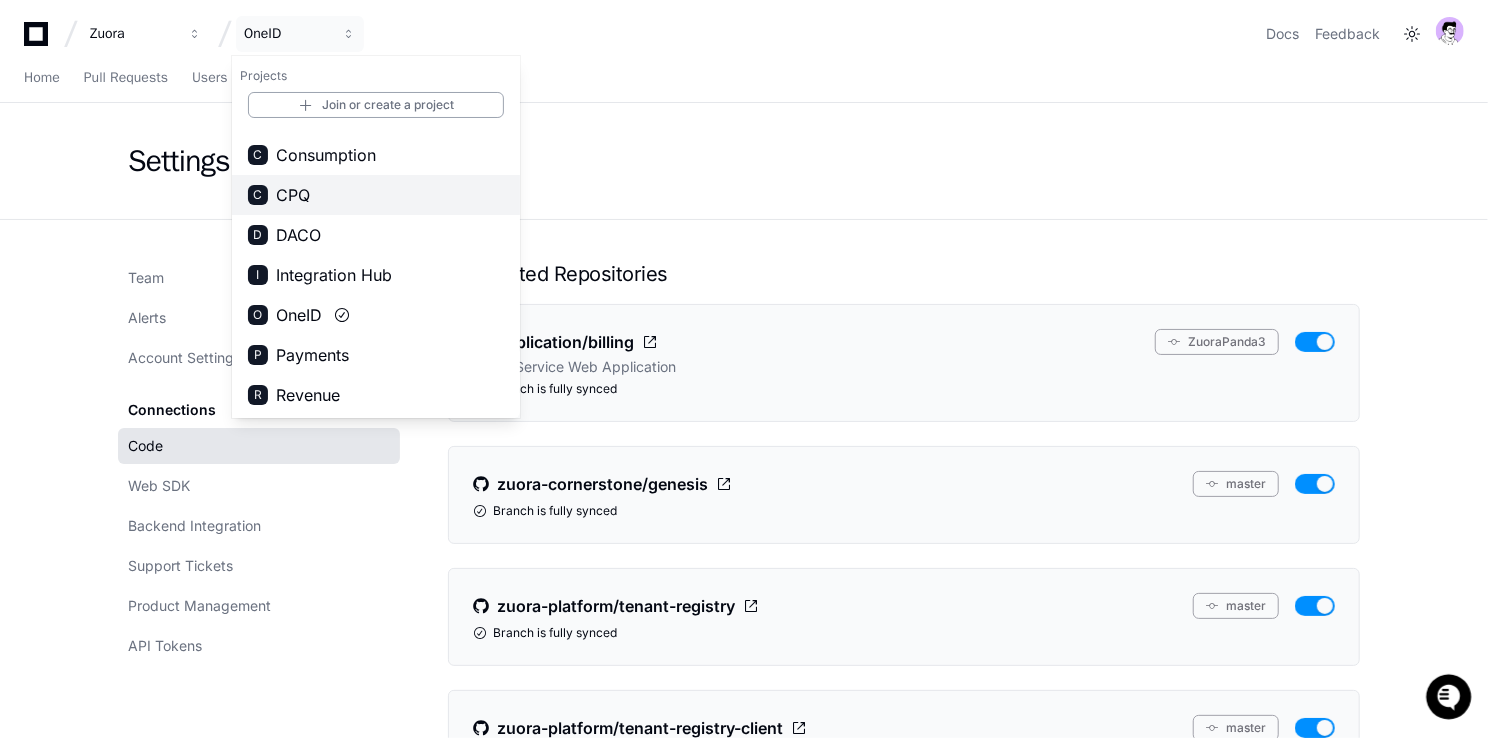 scroll, scrollTop: 0, scrollLeft: 0, axis: both 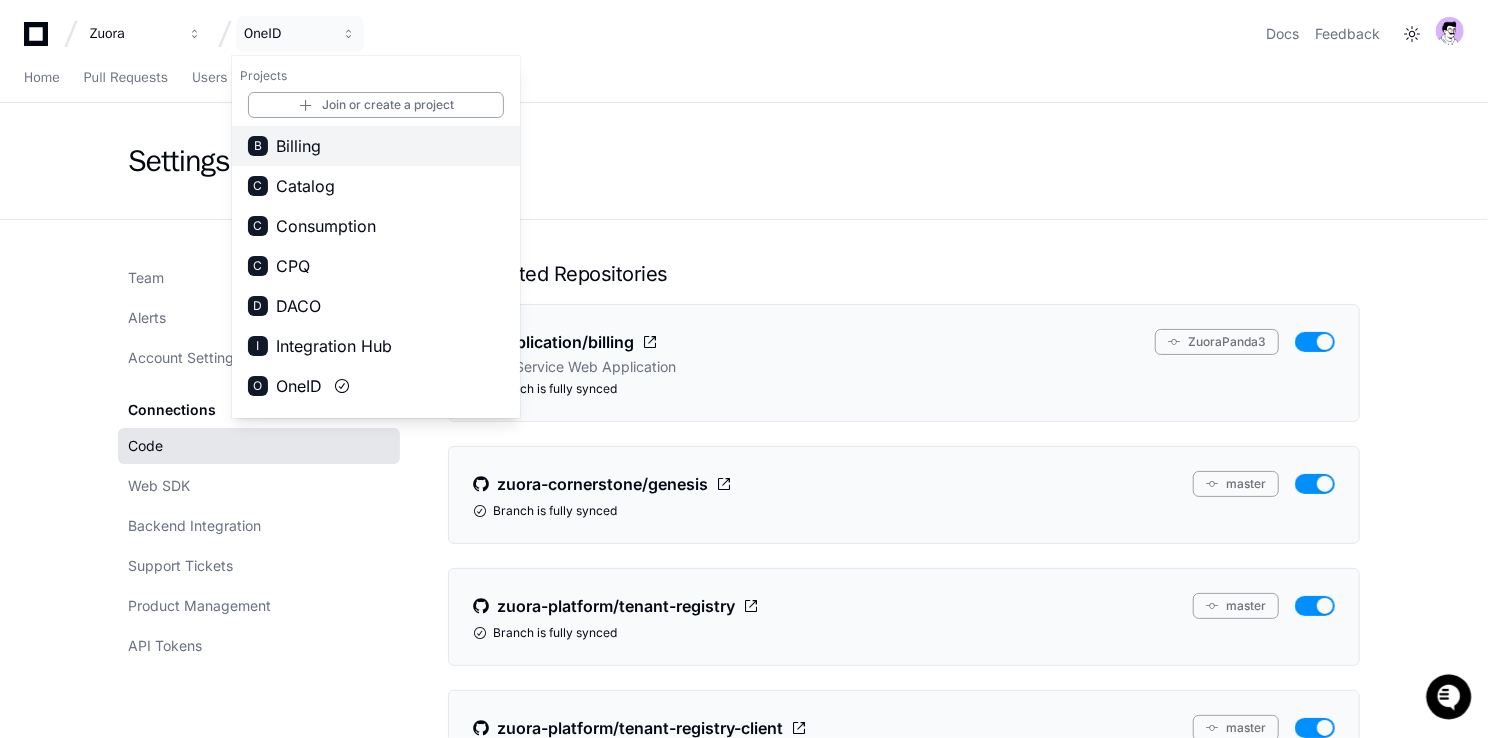 click on "B  Billing" at bounding box center [376, 146] 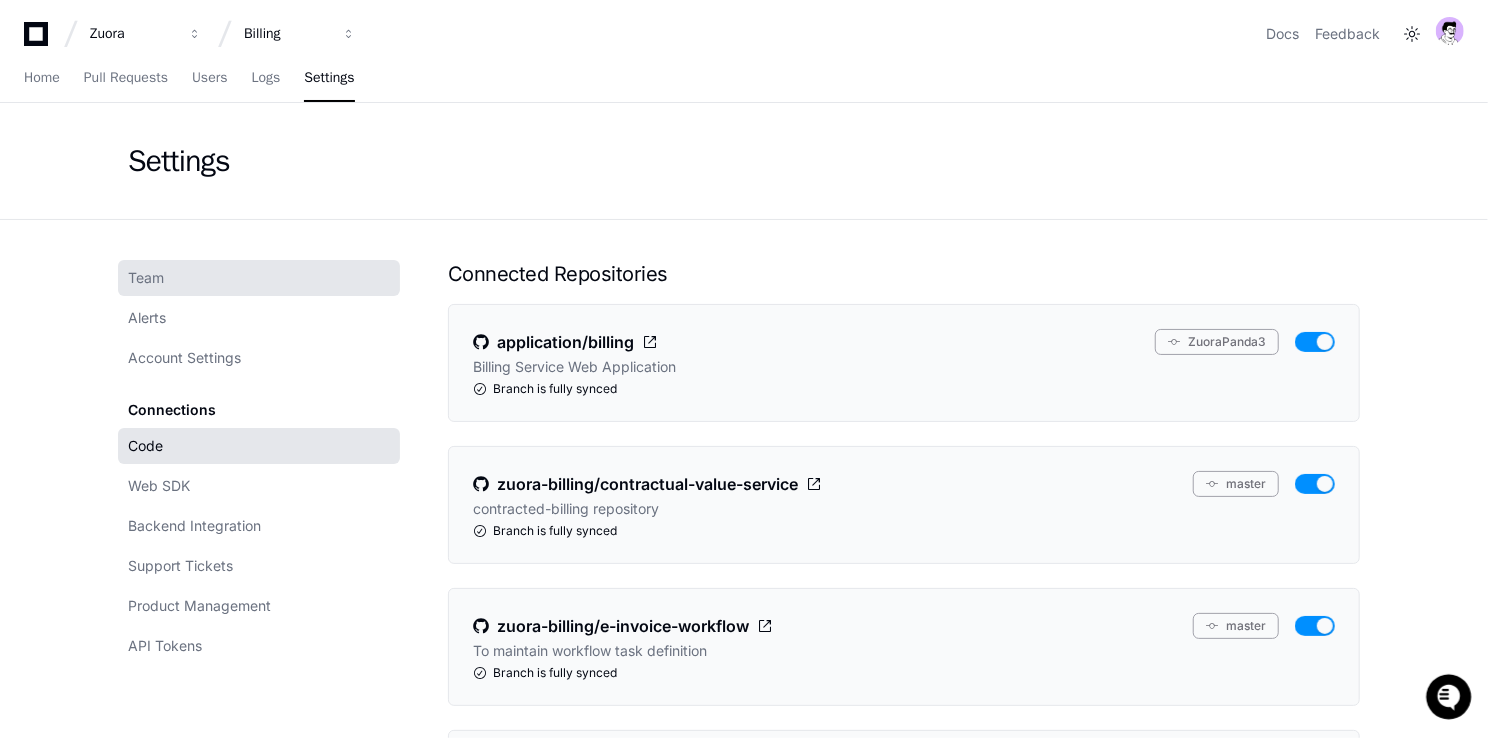 click on "Team" 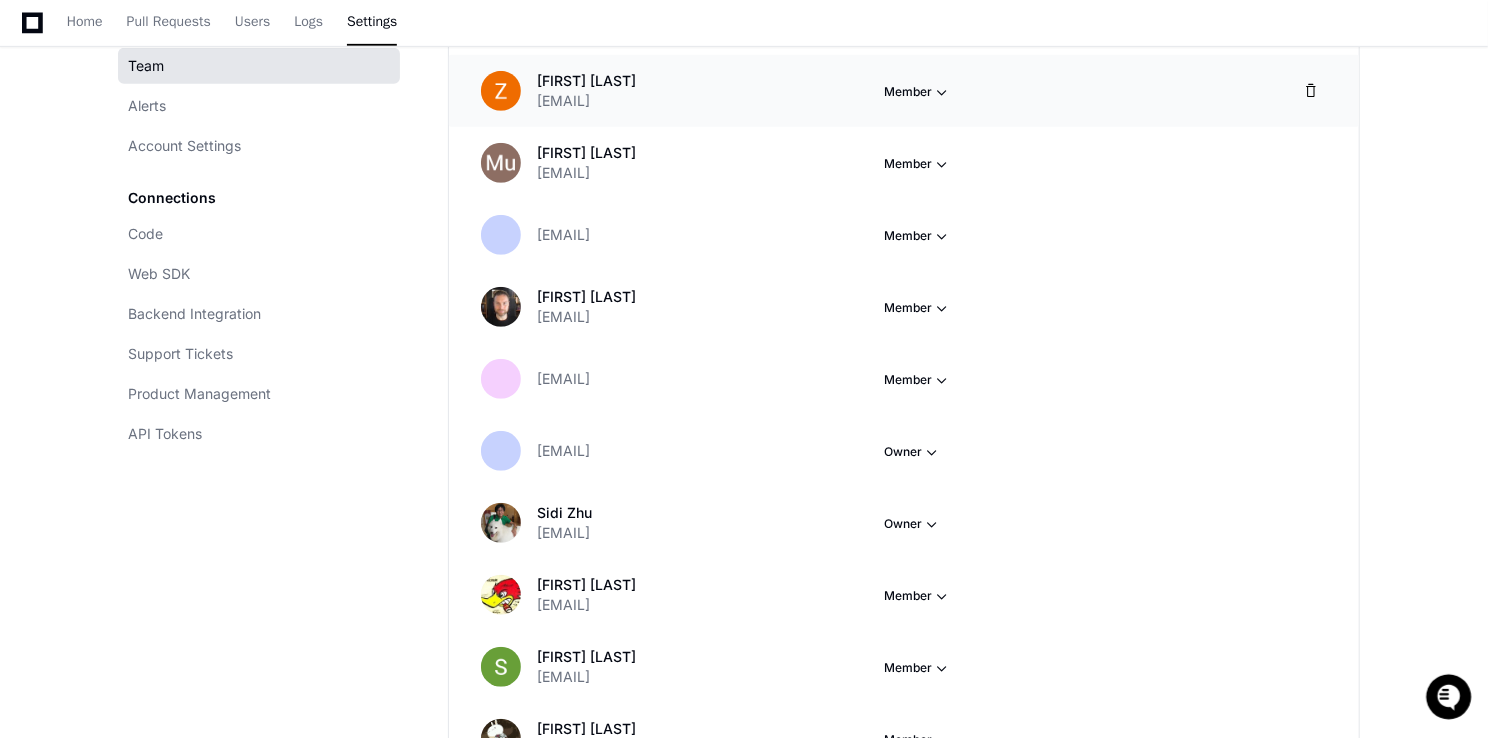 scroll, scrollTop: 575, scrollLeft: 0, axis: vertical 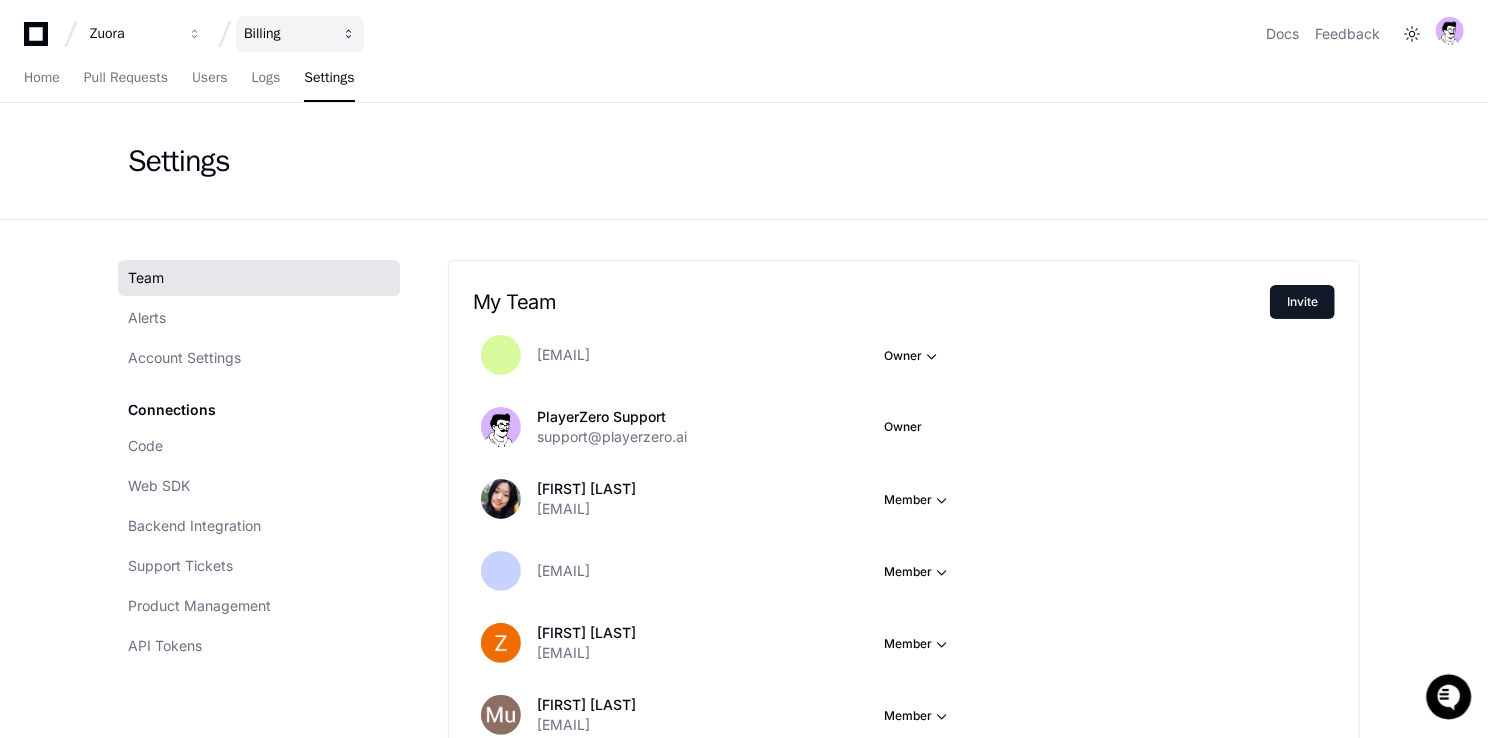 click on "Billing" at bounding box center [133, 34] 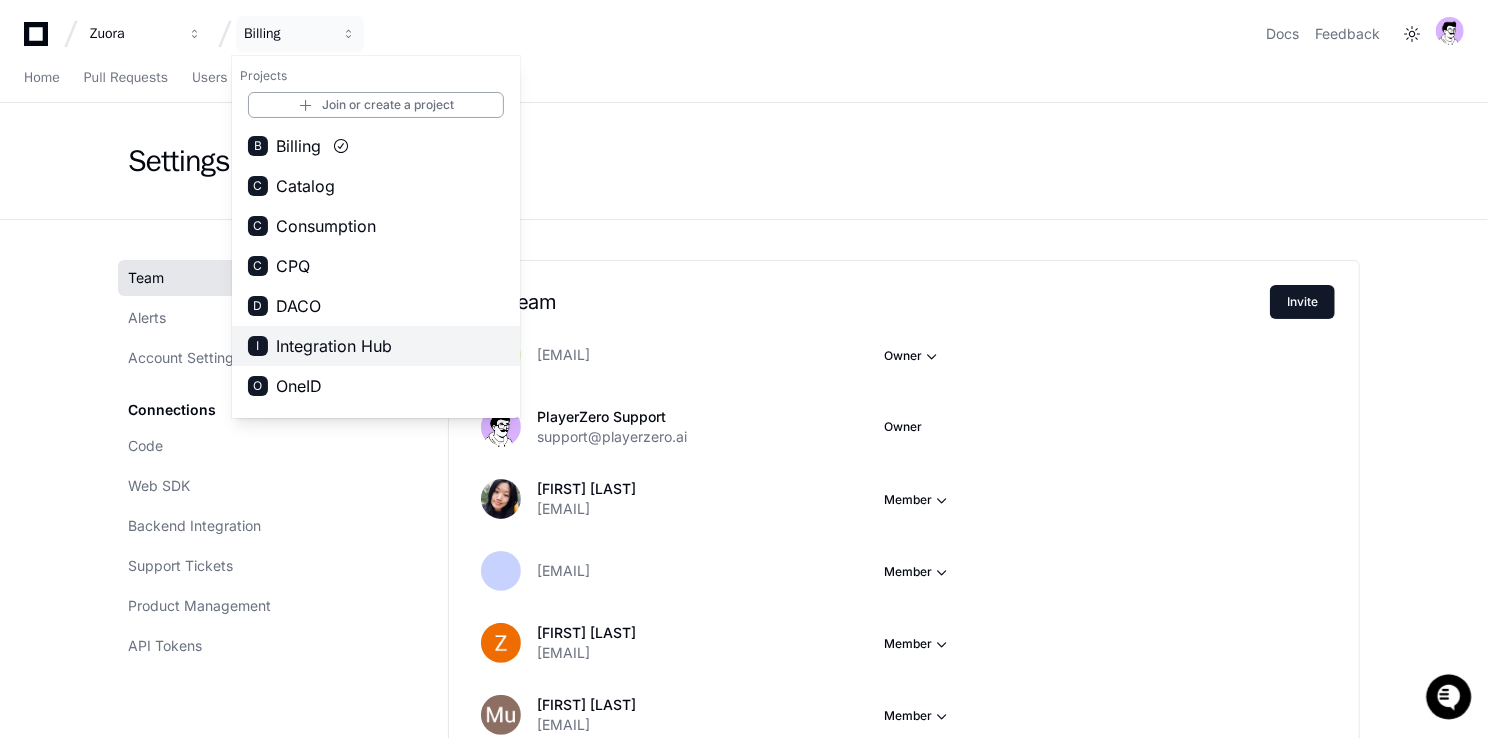 scroll, scrollTop: 71, scrollLeft: 0, axis: vertical 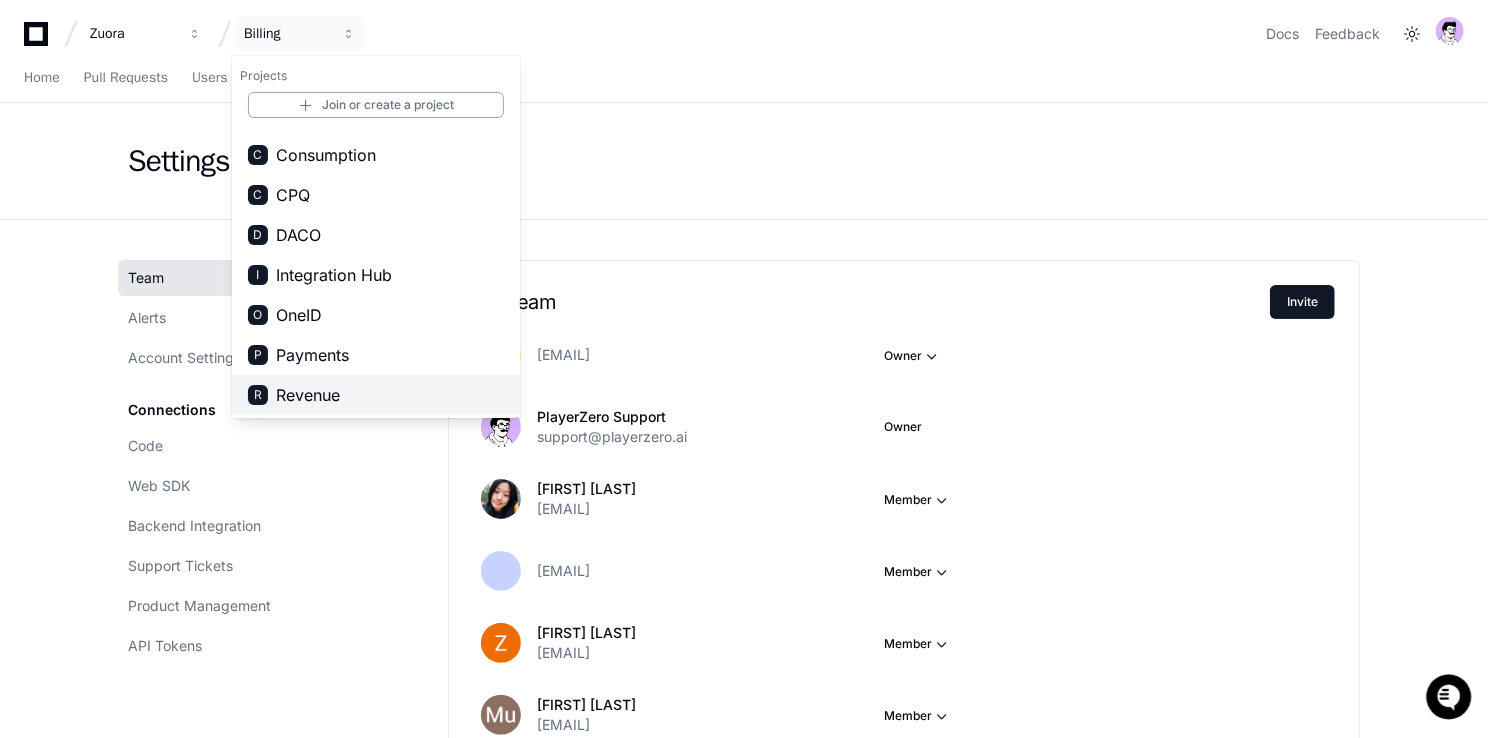 click on "R  Revenue" at bounding box center (376, 395) 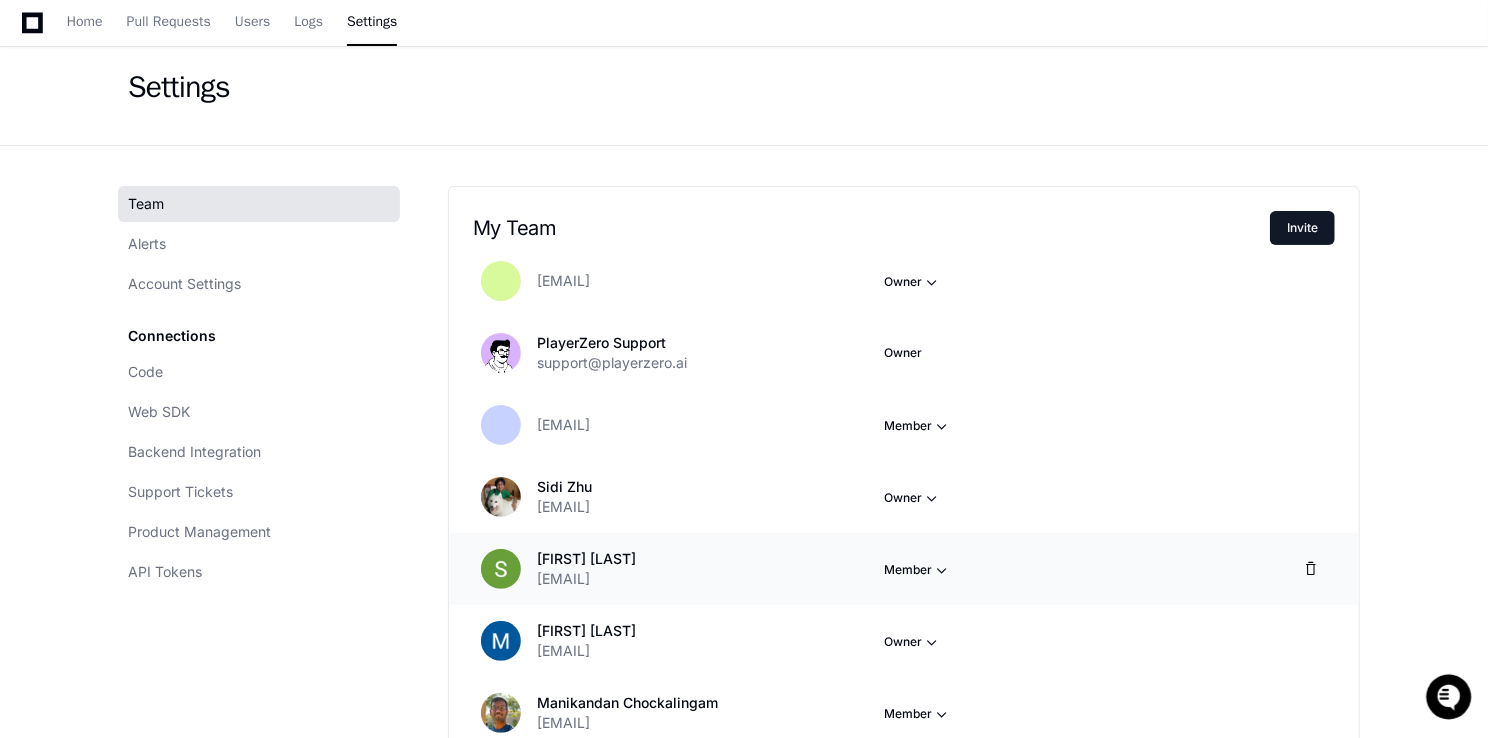 scroll, scrollTop: 0, scrollLeft: 0, axis: both 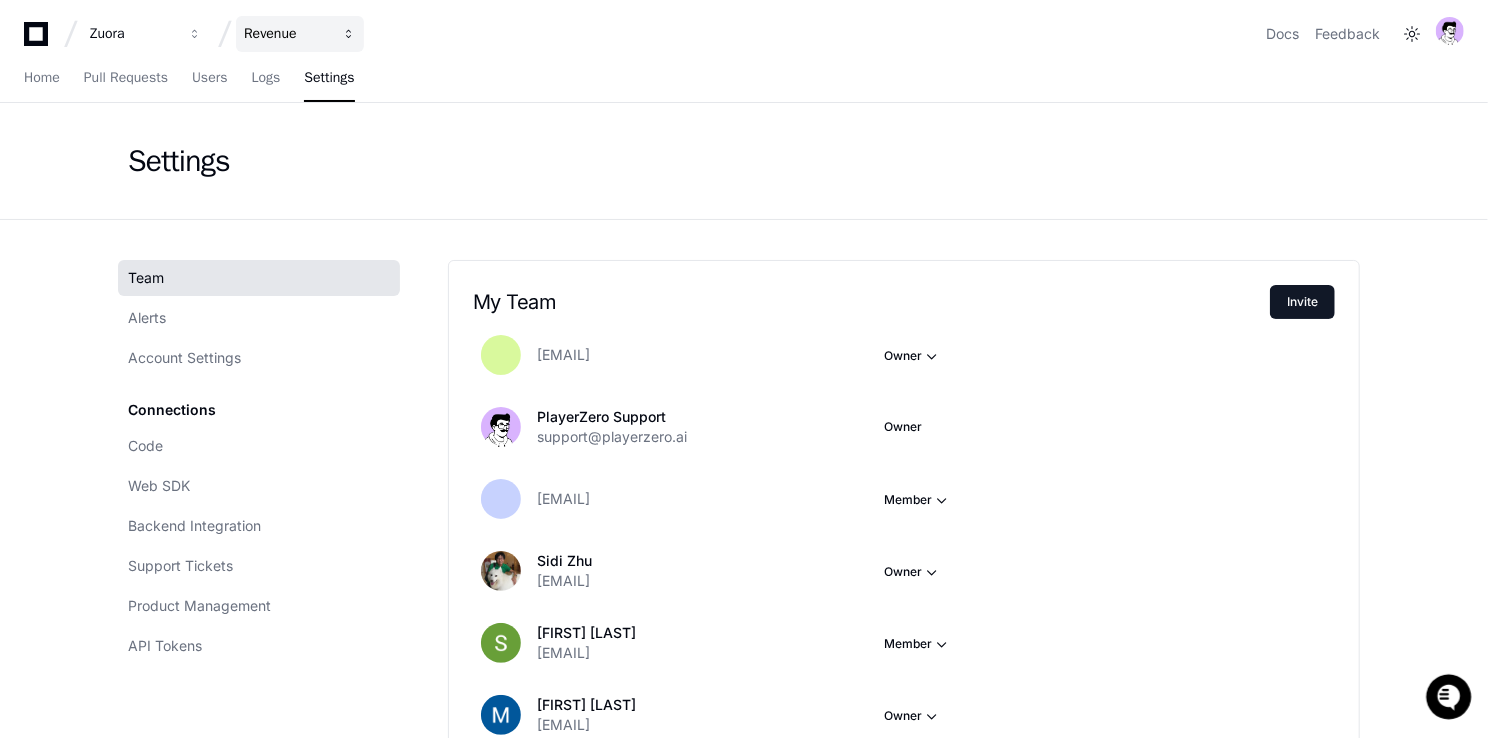 click on "Revenue" at bounding box center (300, 34) 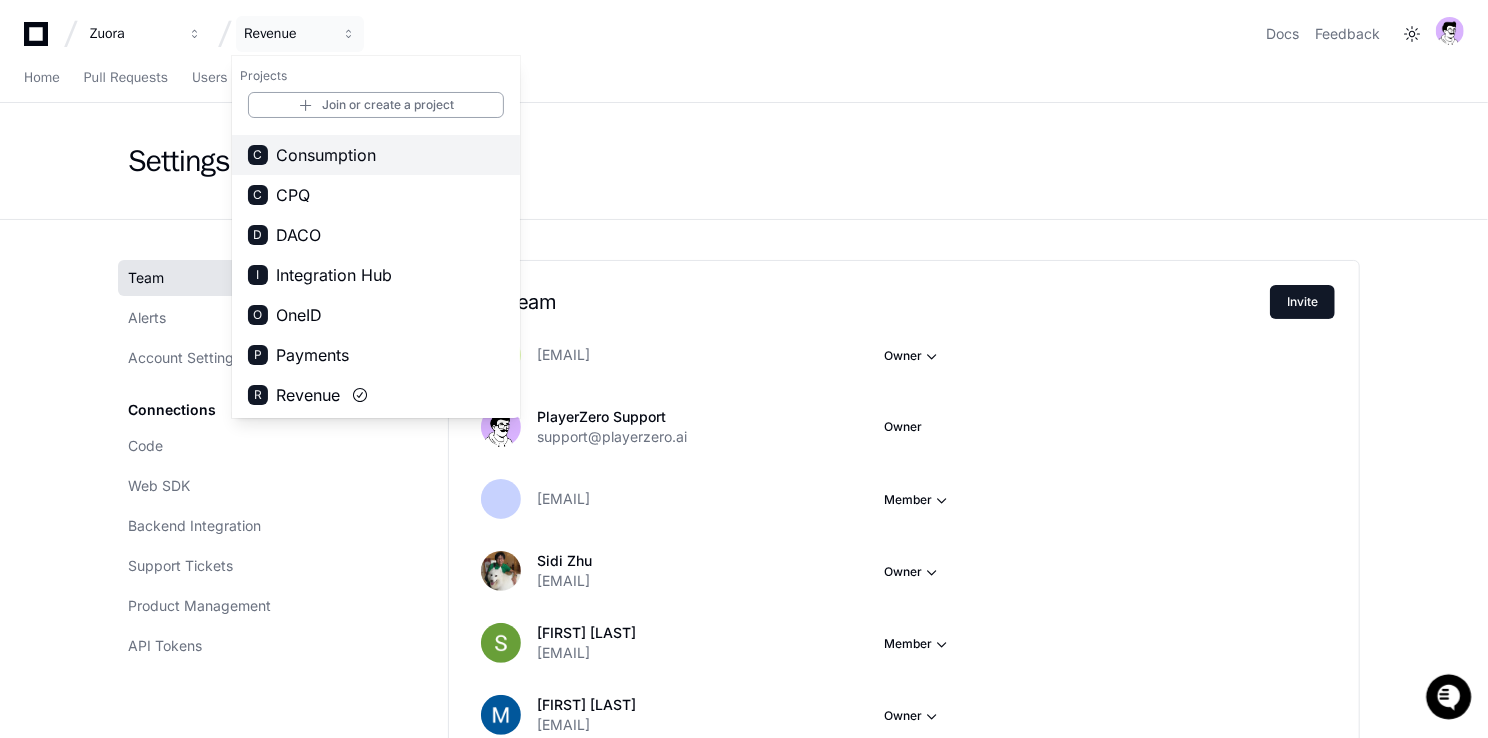 scroll, scrollTop: 0, scrollLeft: 0, axis: both 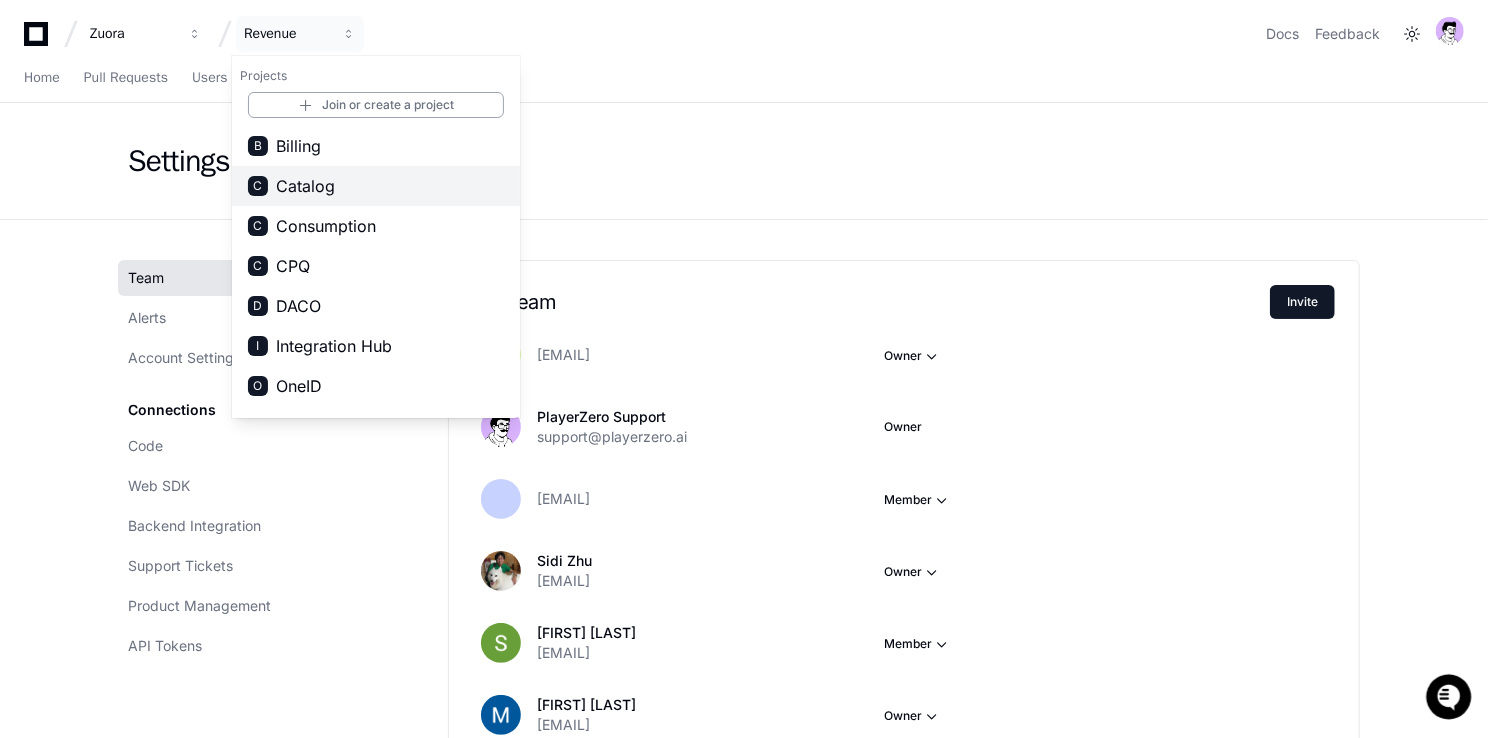 click on "C  Catalog" at bounding box center (376, 186) 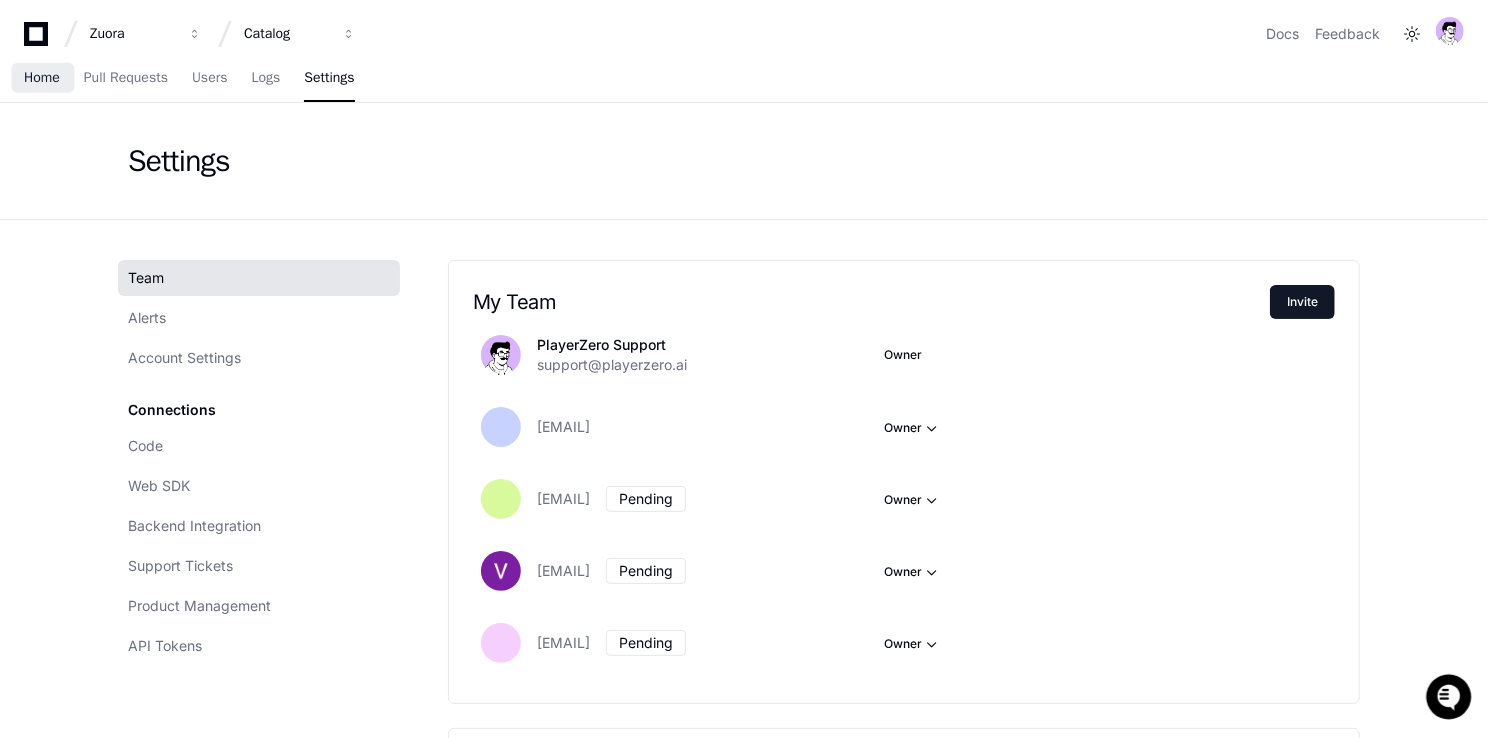 click on "Home" at bounding box center (42, 78) 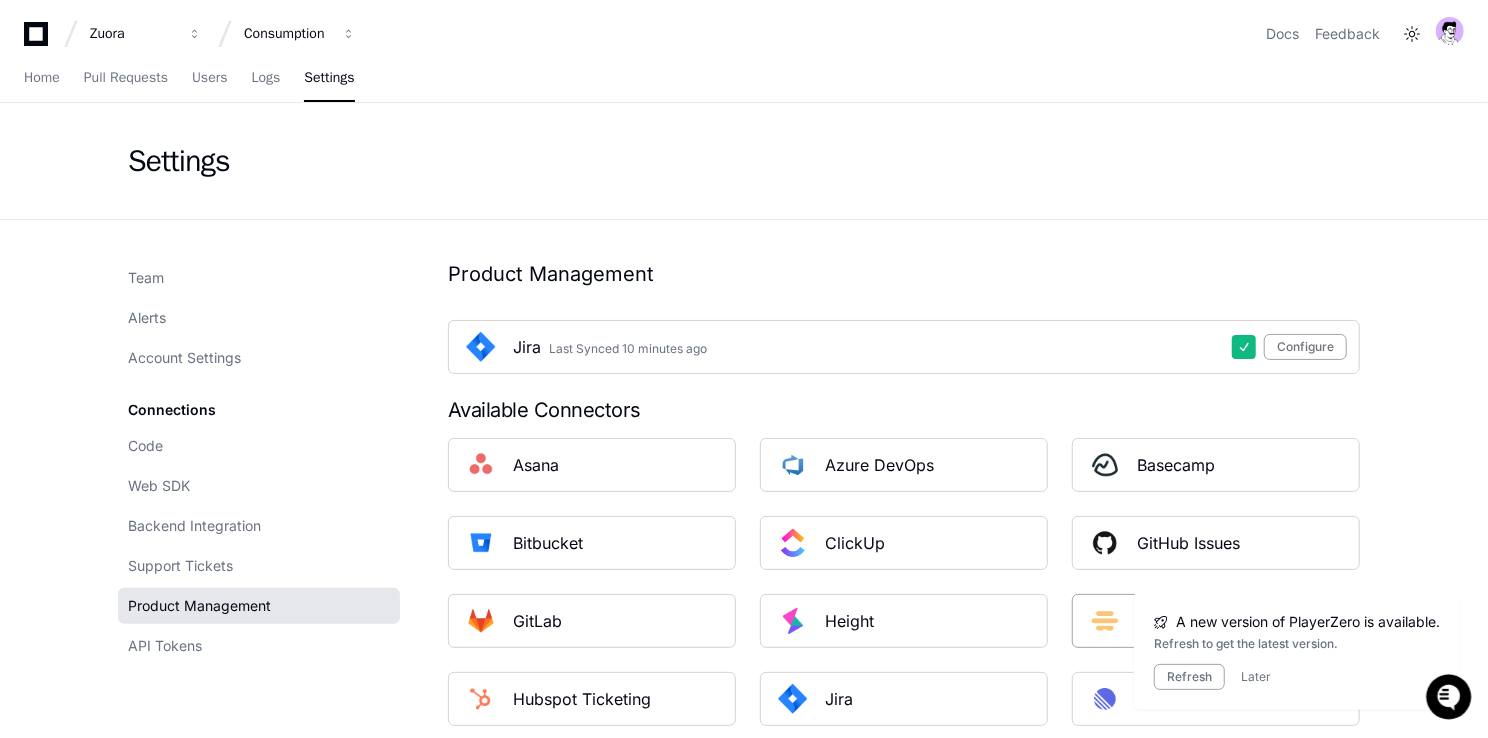scroll, scrollTop: 0, scrollLeft: 0, axis: both 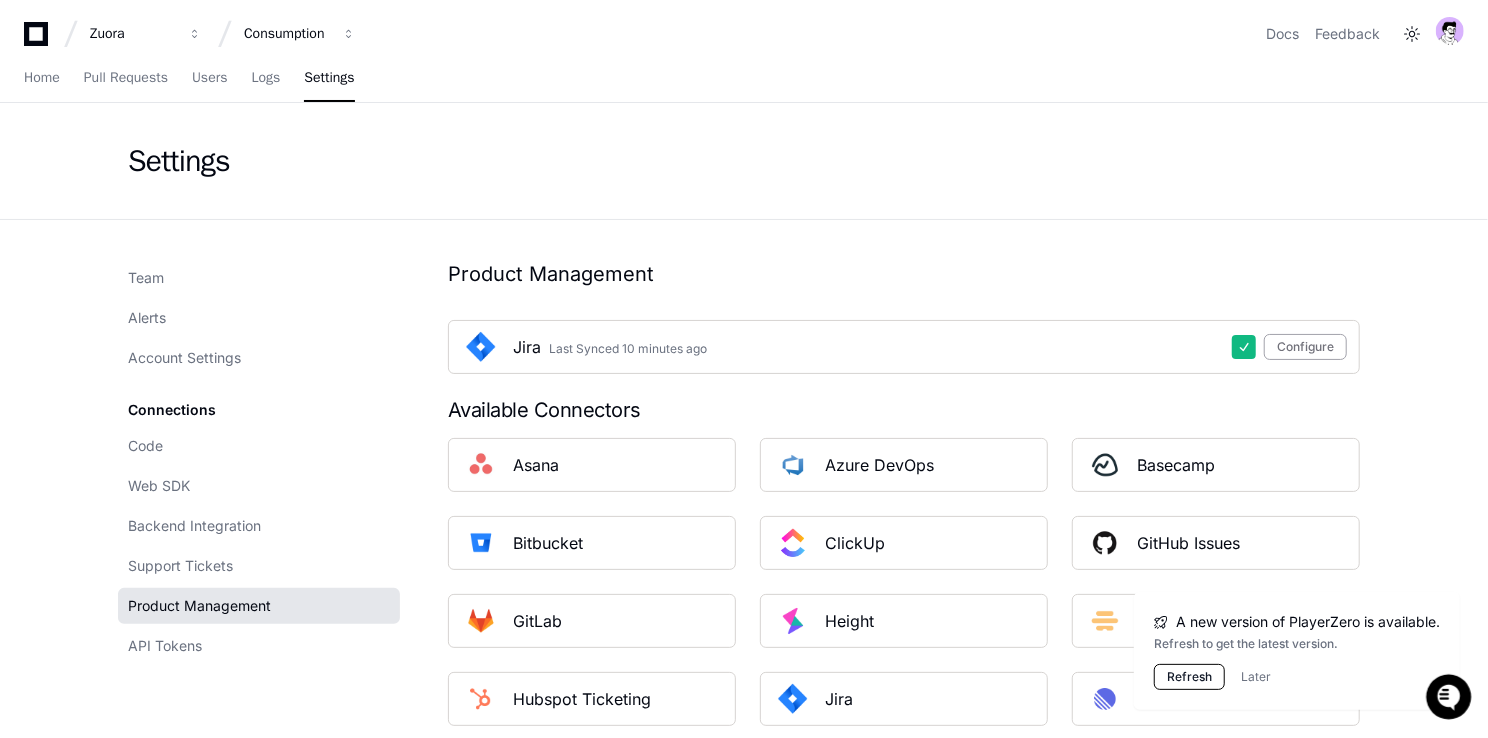 click on "Refresh" at bounding box center [1189, 677] 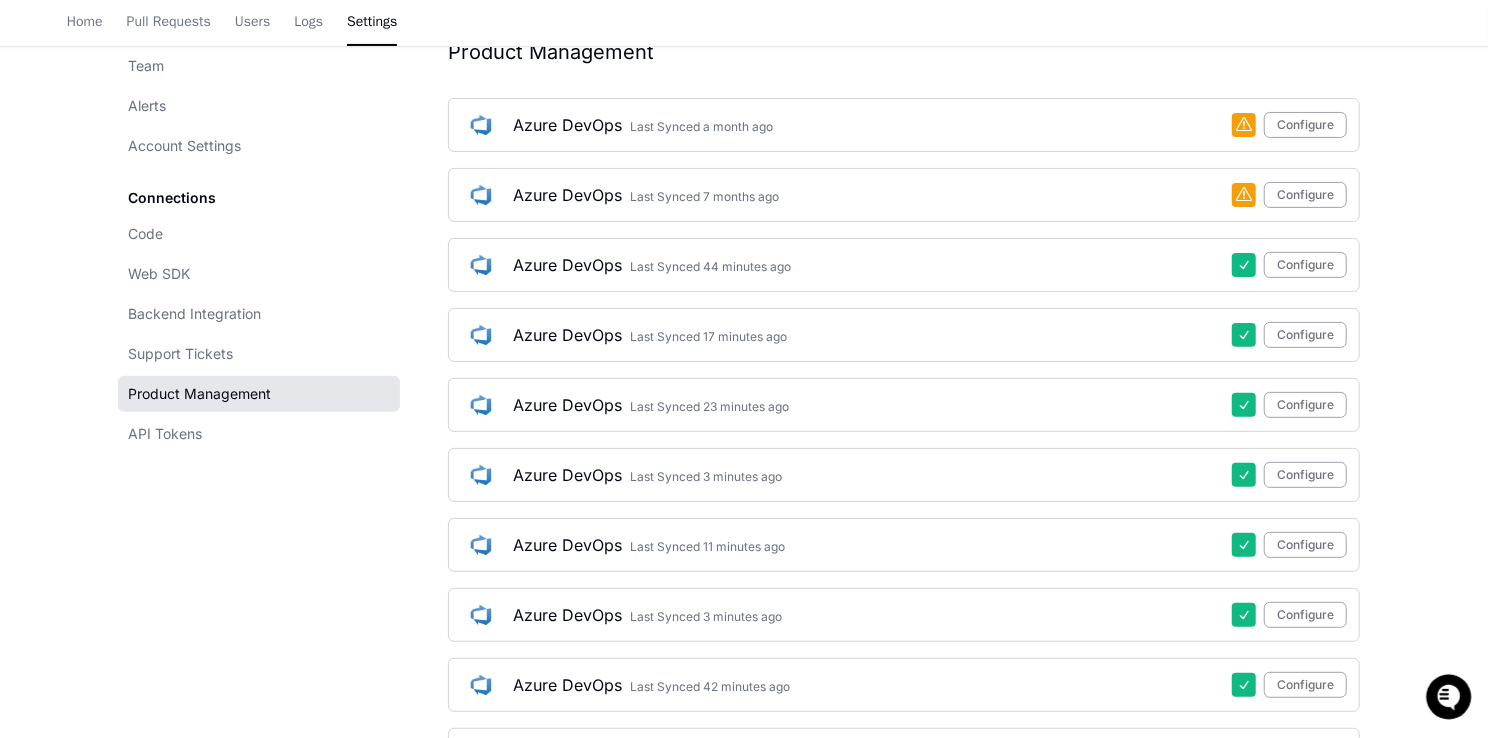 scroll, scrollTop: 0, scrollLeft: 0, axis: both 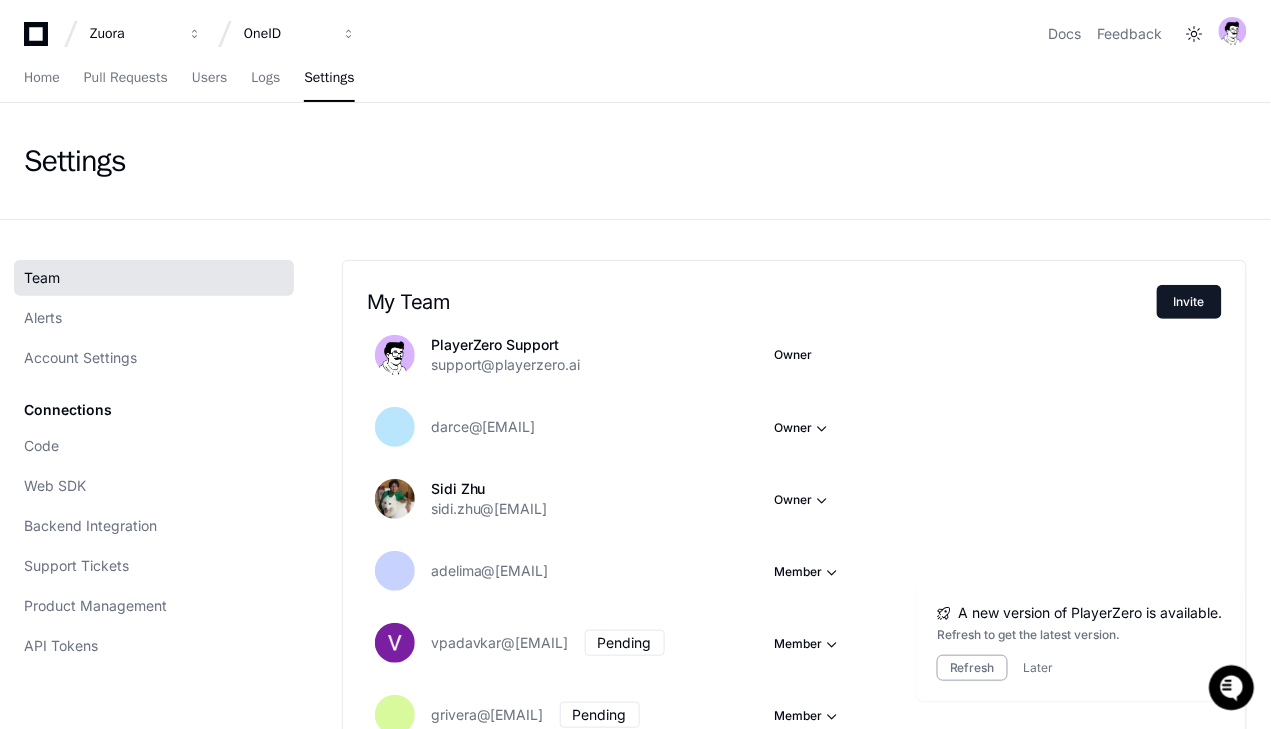 click on "Settings" 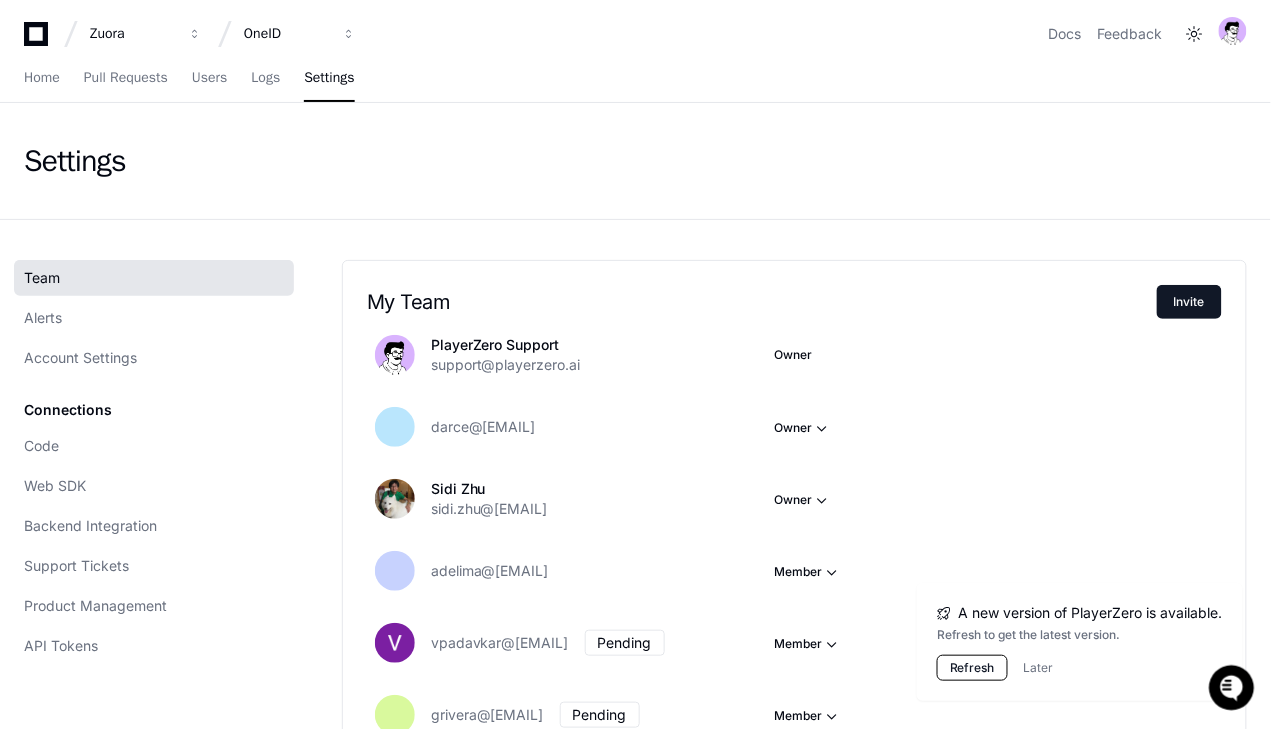 click on "Refresh" at bounding box center [972, 668] 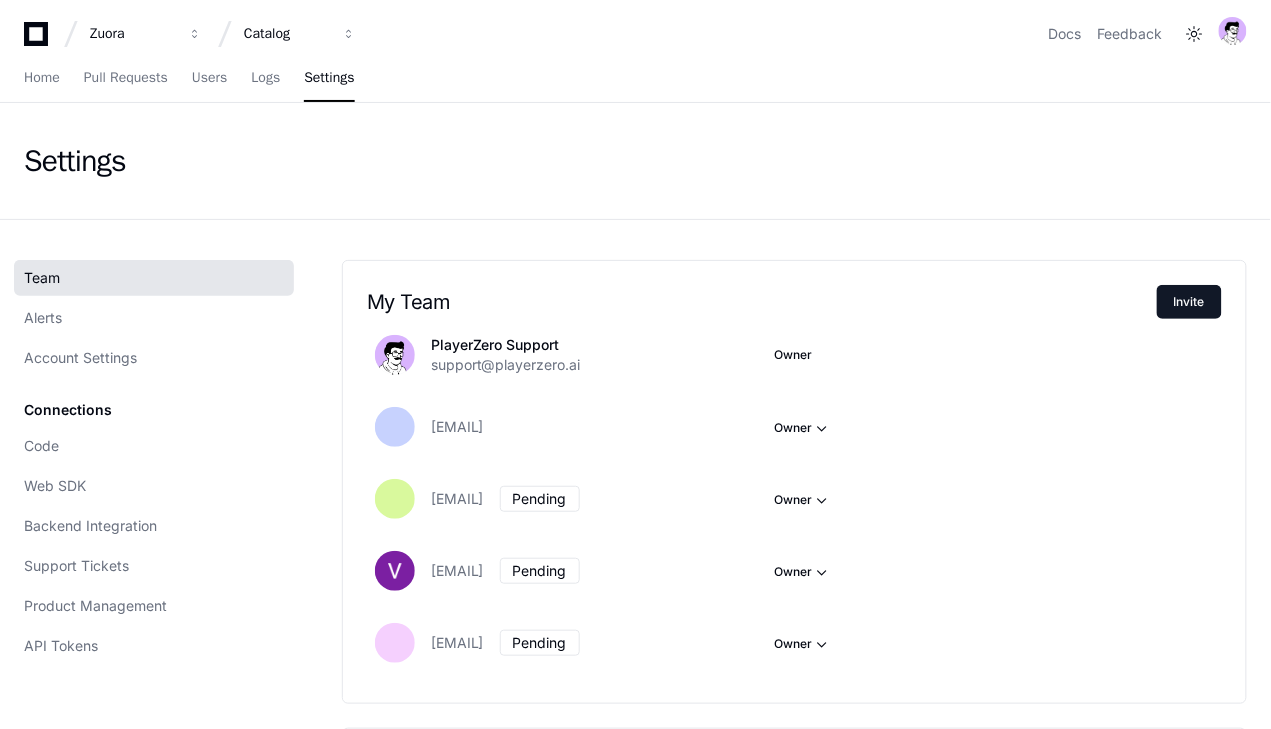 scroll, scrollTop: 0, scrollLeft: 0, axis: both 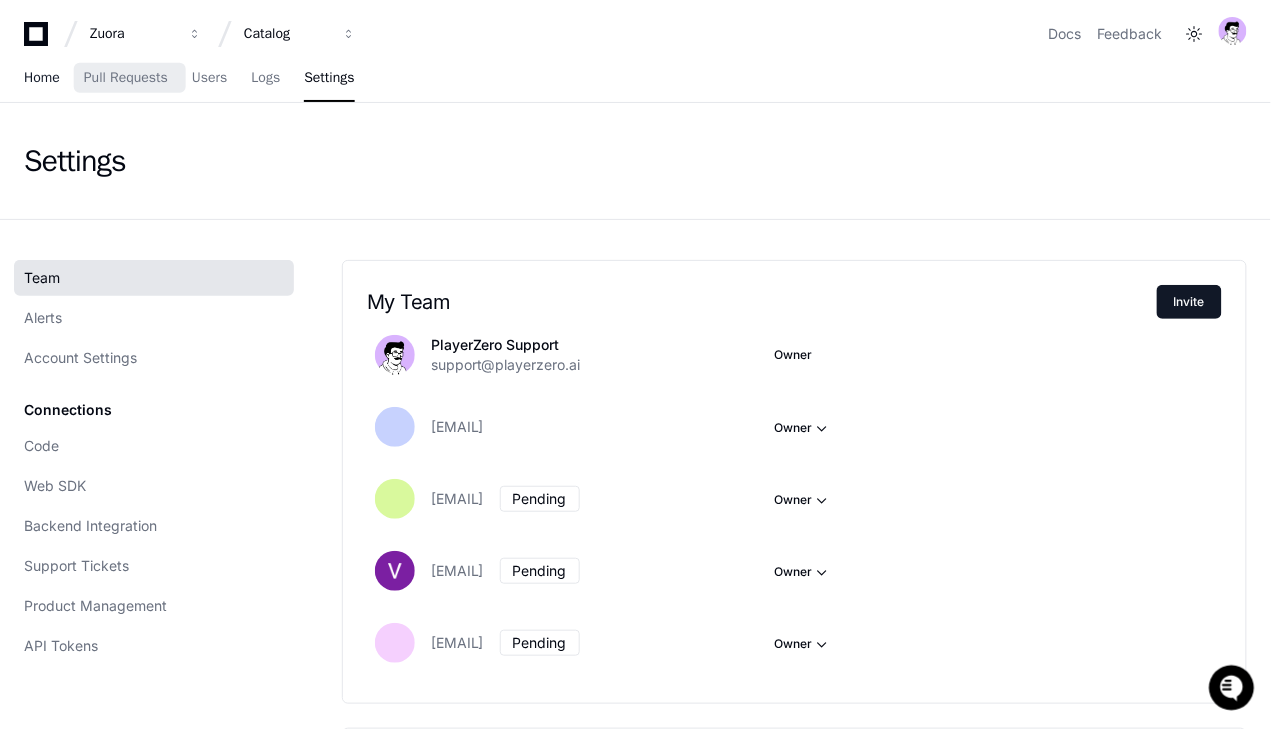 click on "Home" at bounding box center (42, 78) 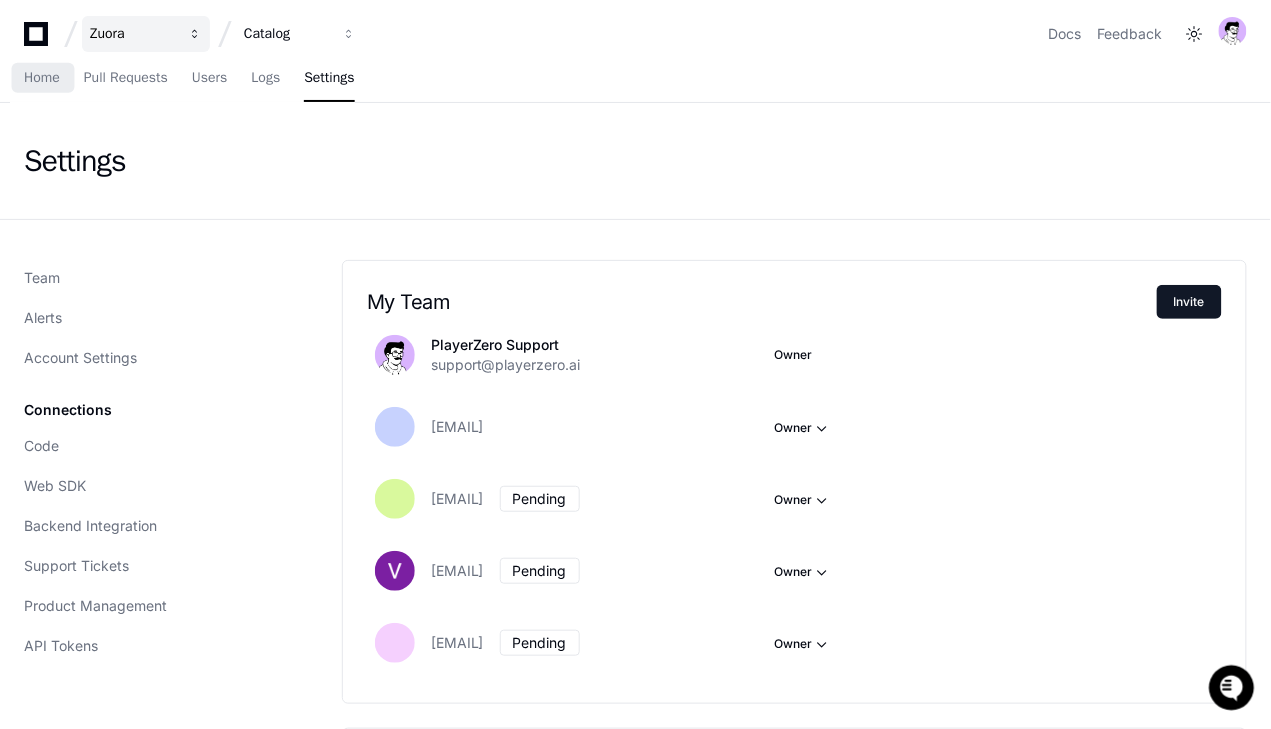 click on "Zuora" at bounding box center [133, 34] 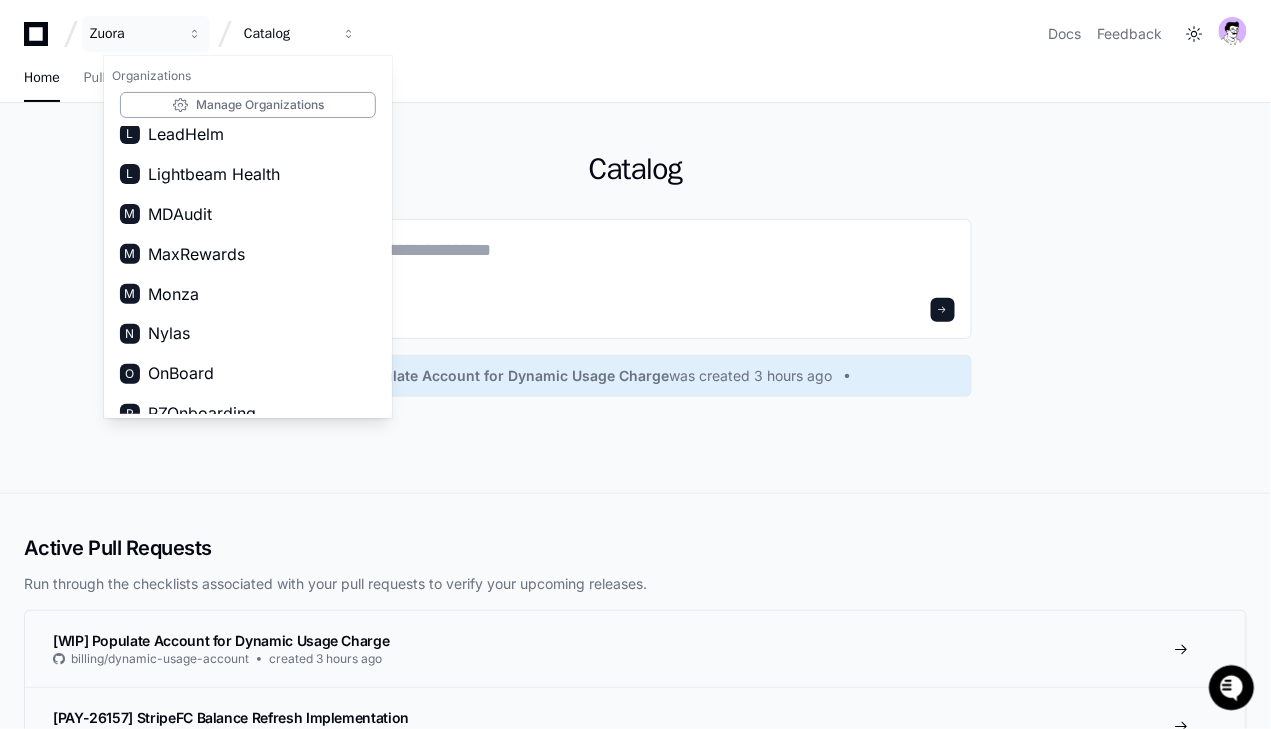scroll, scrollTop: 735, scrollLeft: 0, axis: vertical 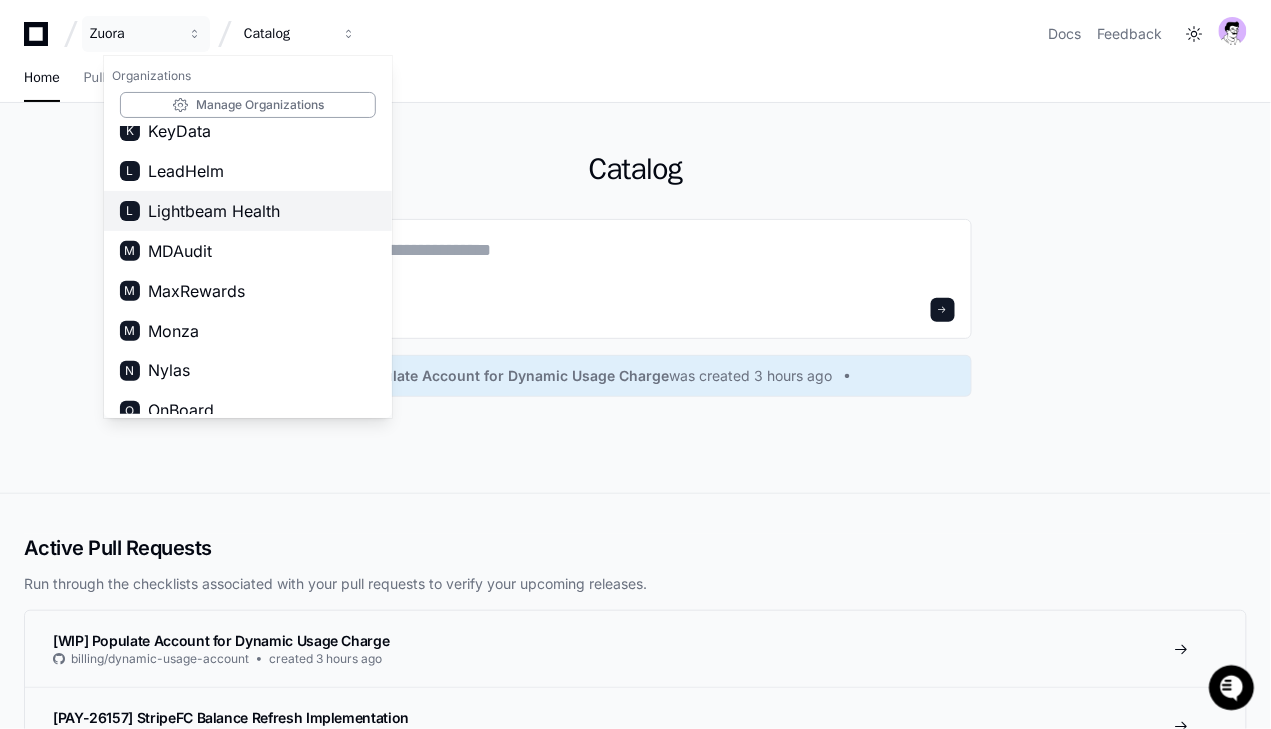 click on "Lightbeam Health" at bounding box center (214, 211) 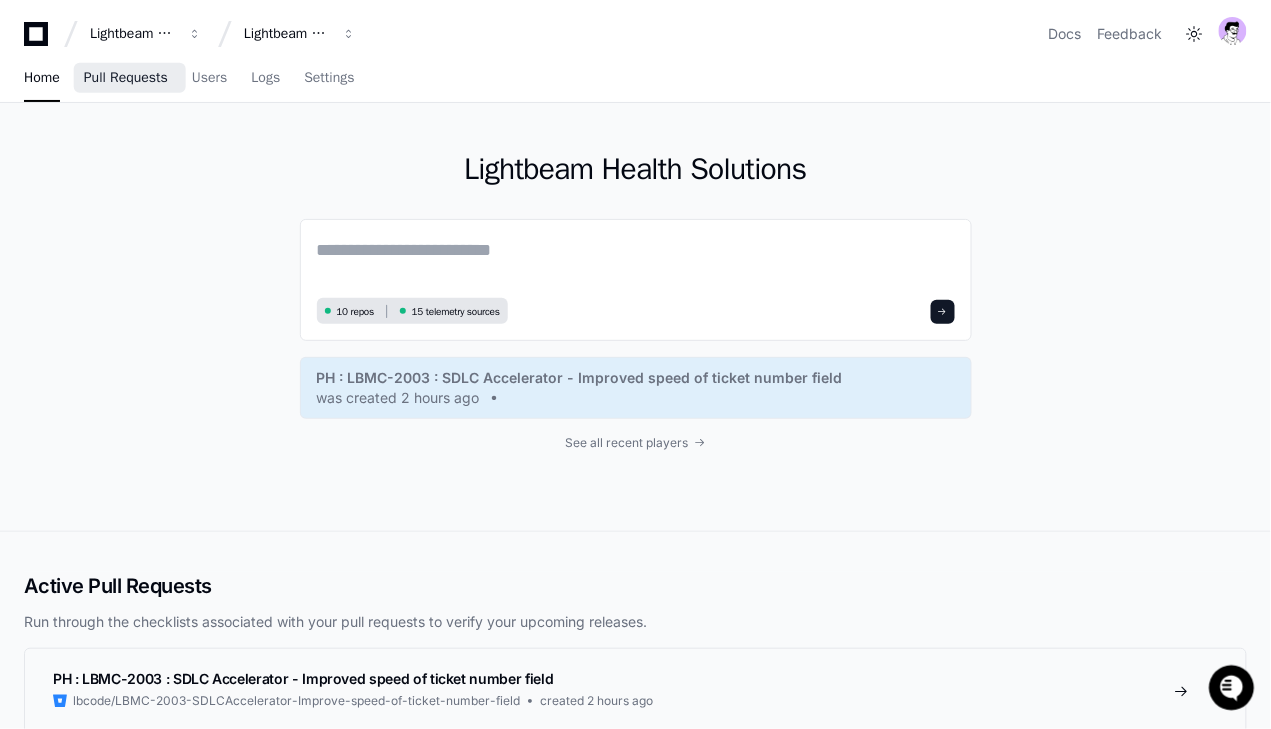 click on "Pull Requests" at bounding box center (126, 78) 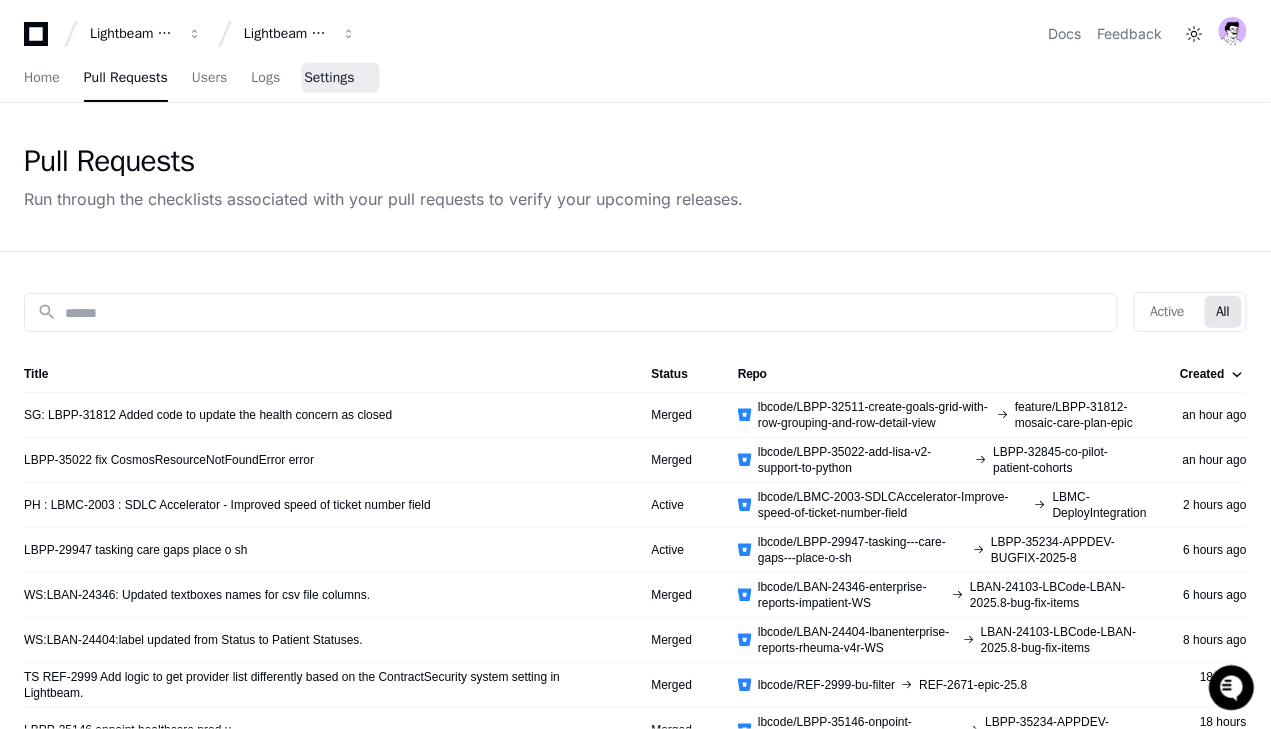 click on "Settings" at bounding box center [329, 78] 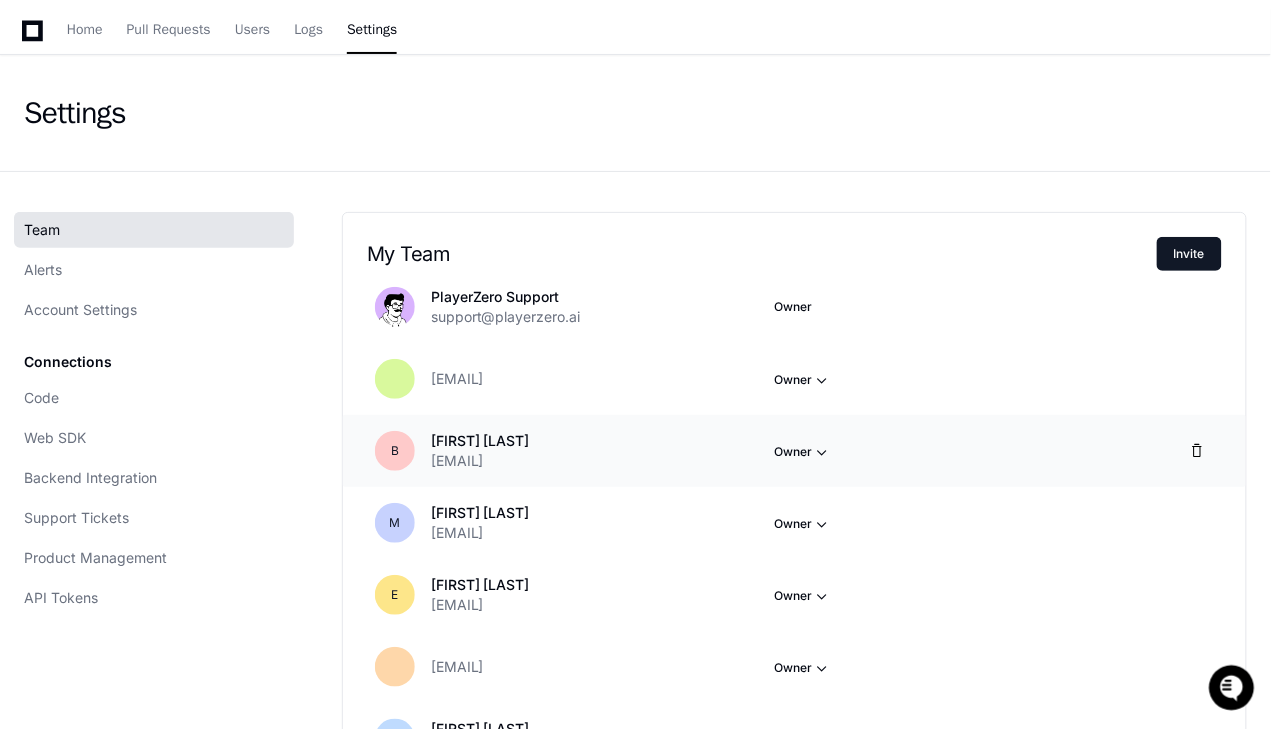 scroll, scrollTop: 105, scrollLeft: 0, axis: vertical 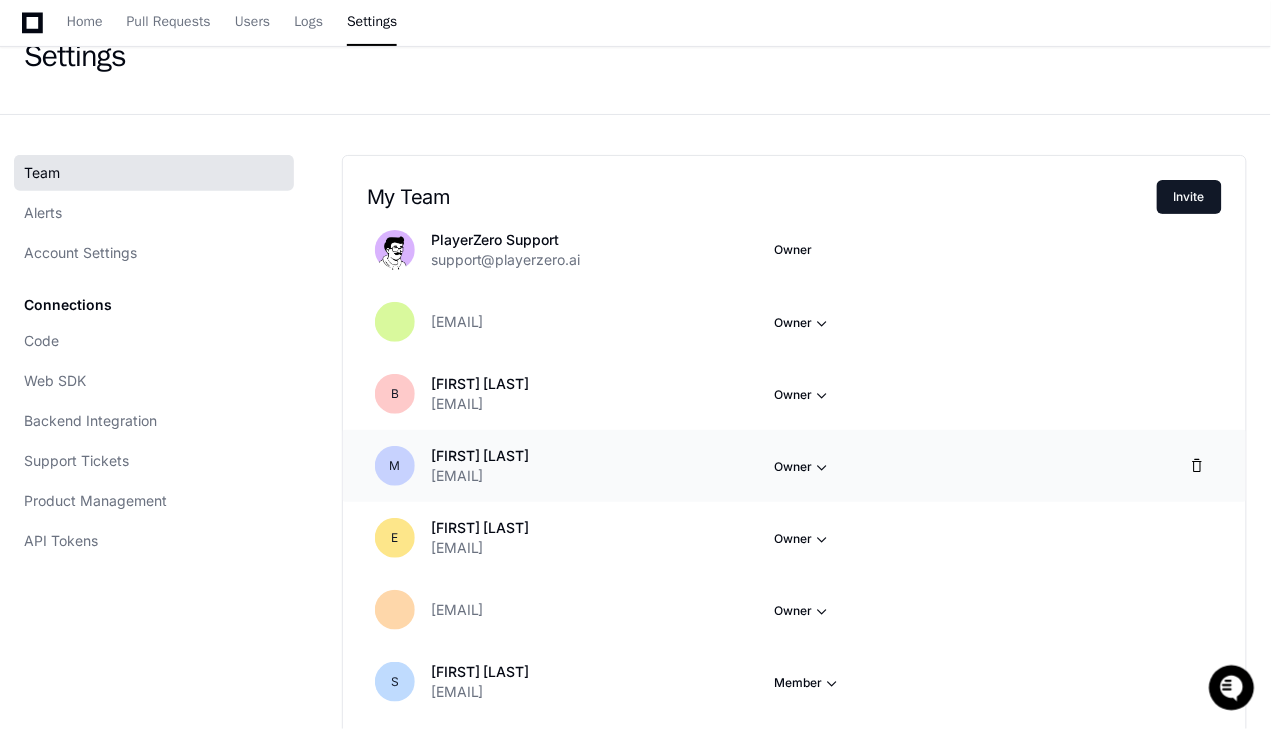 click on "[EMAIL]" 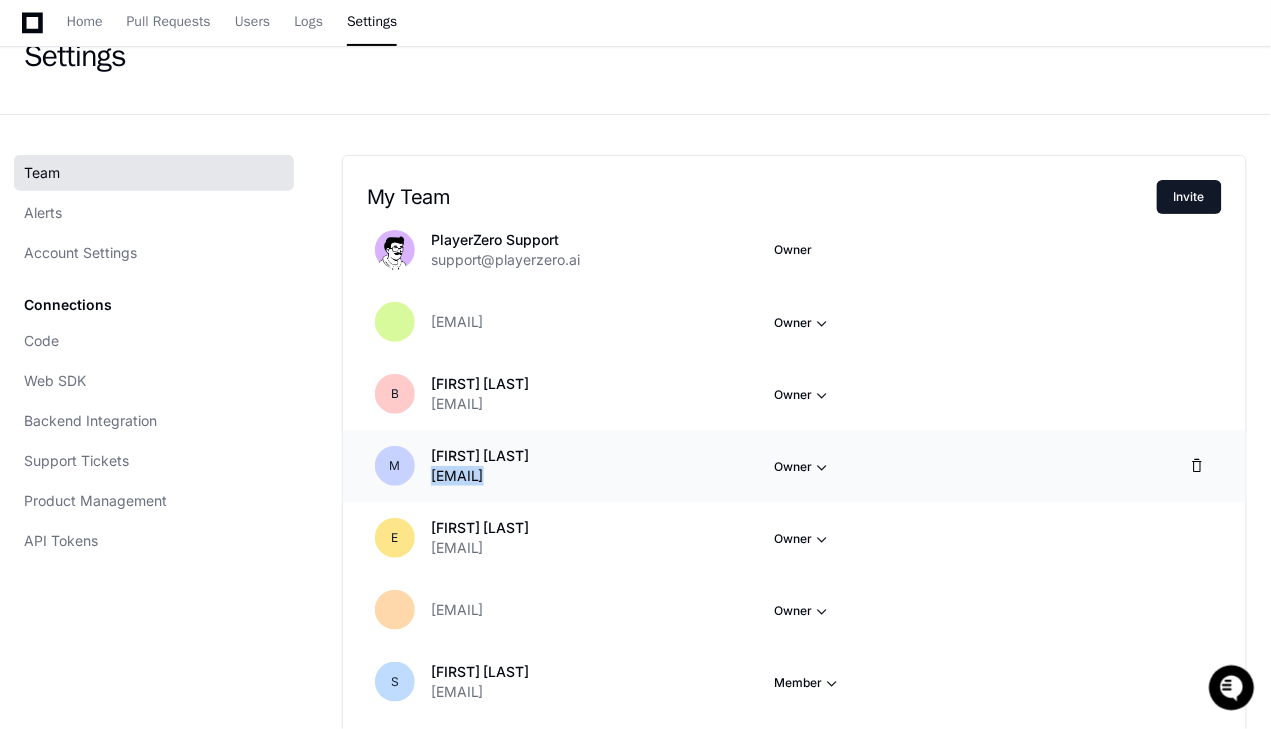 click on "[EMAIL]" 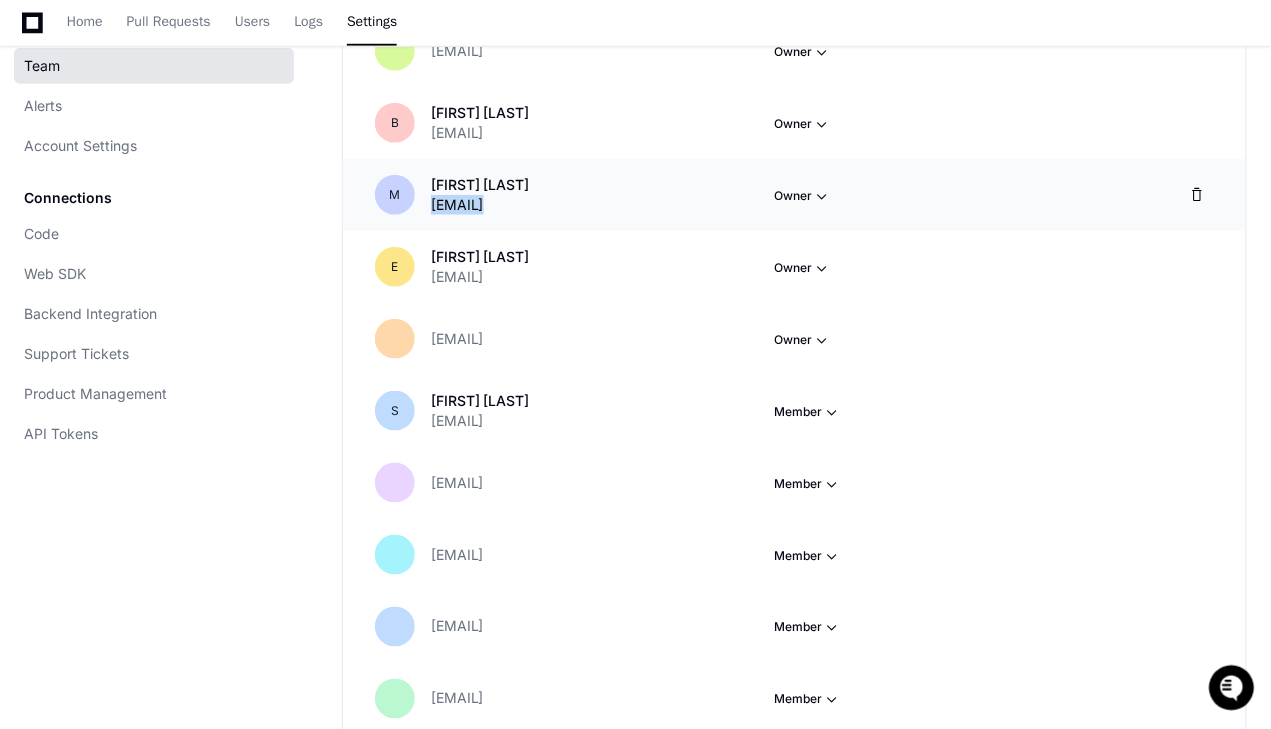 scroll, scrollTop: 0, scrollLeft: 0, axis: both 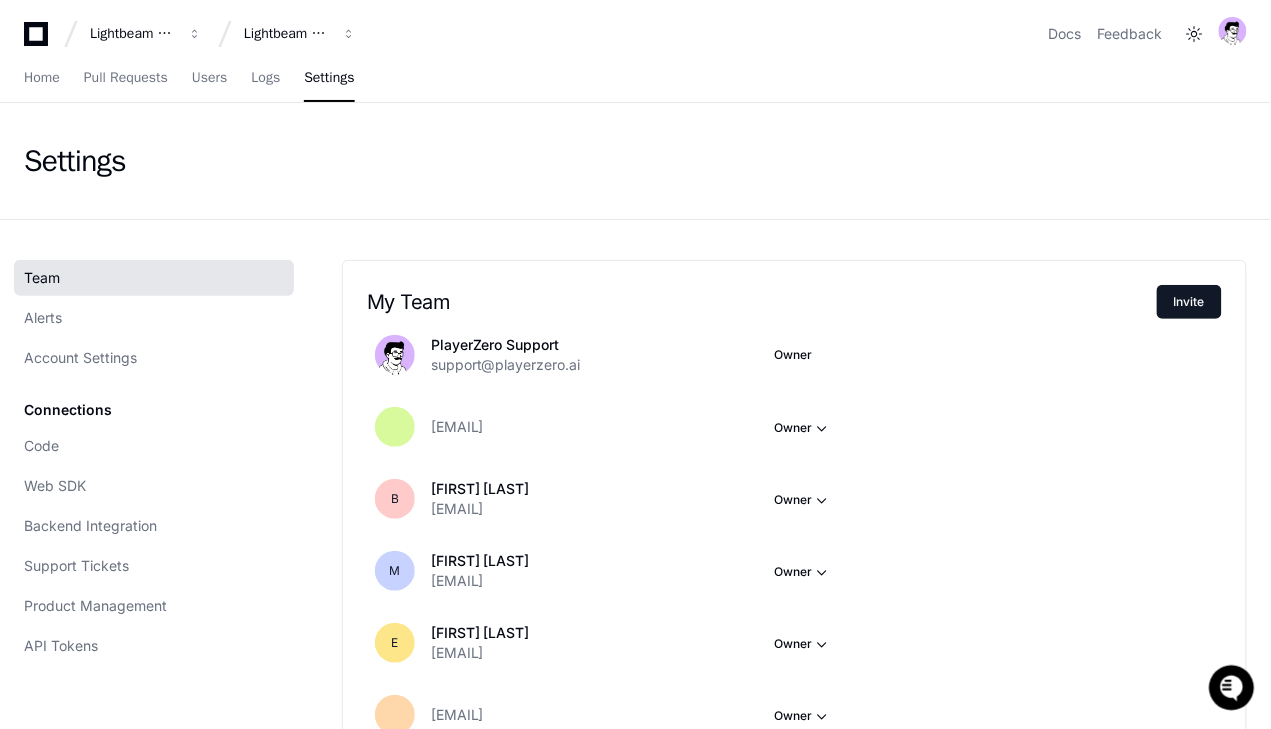click on "Settings" 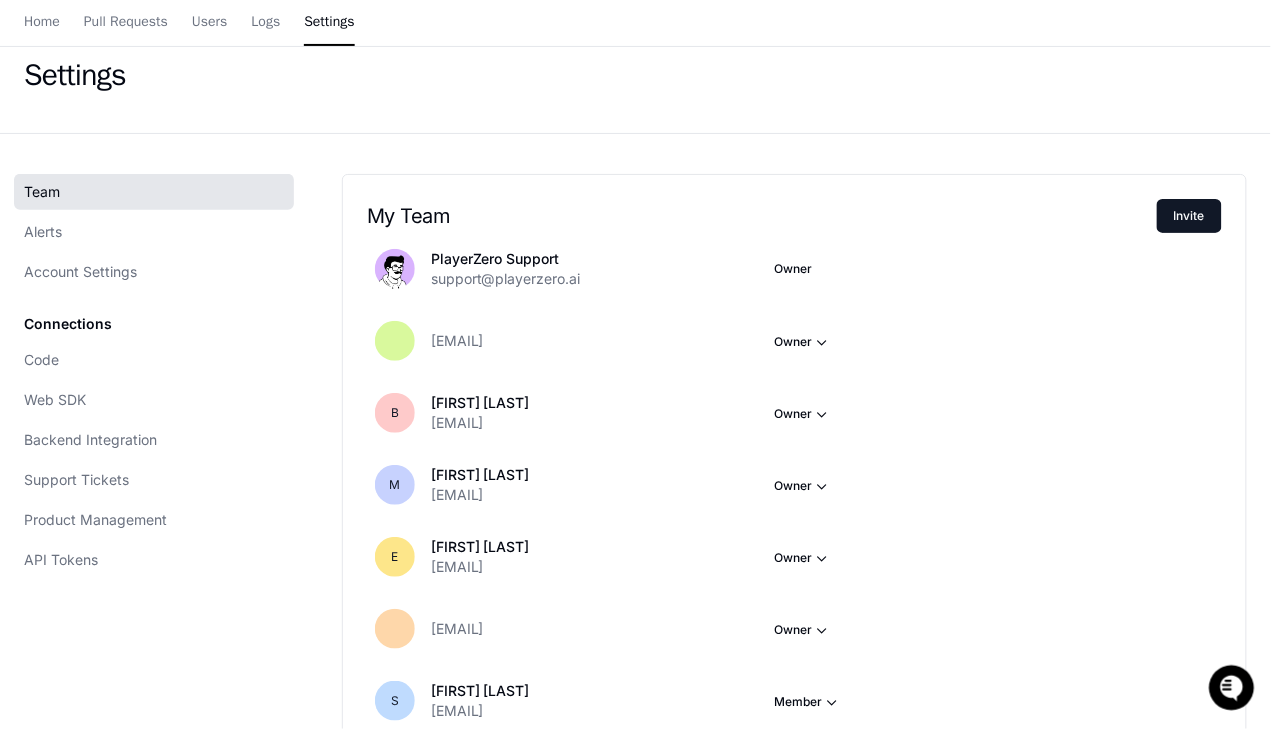 scroll, scrollTop: 235, scrollLeft: 0, axis: vertical 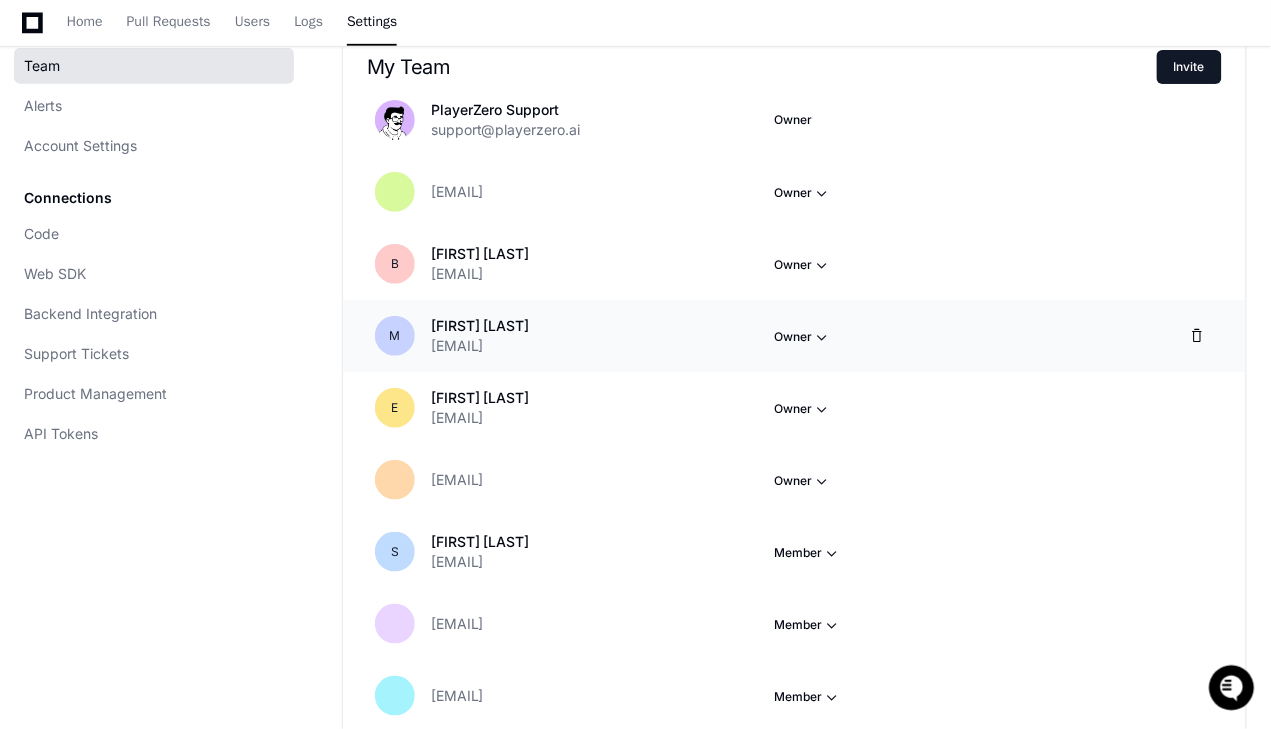 click on "[EMAIL]" 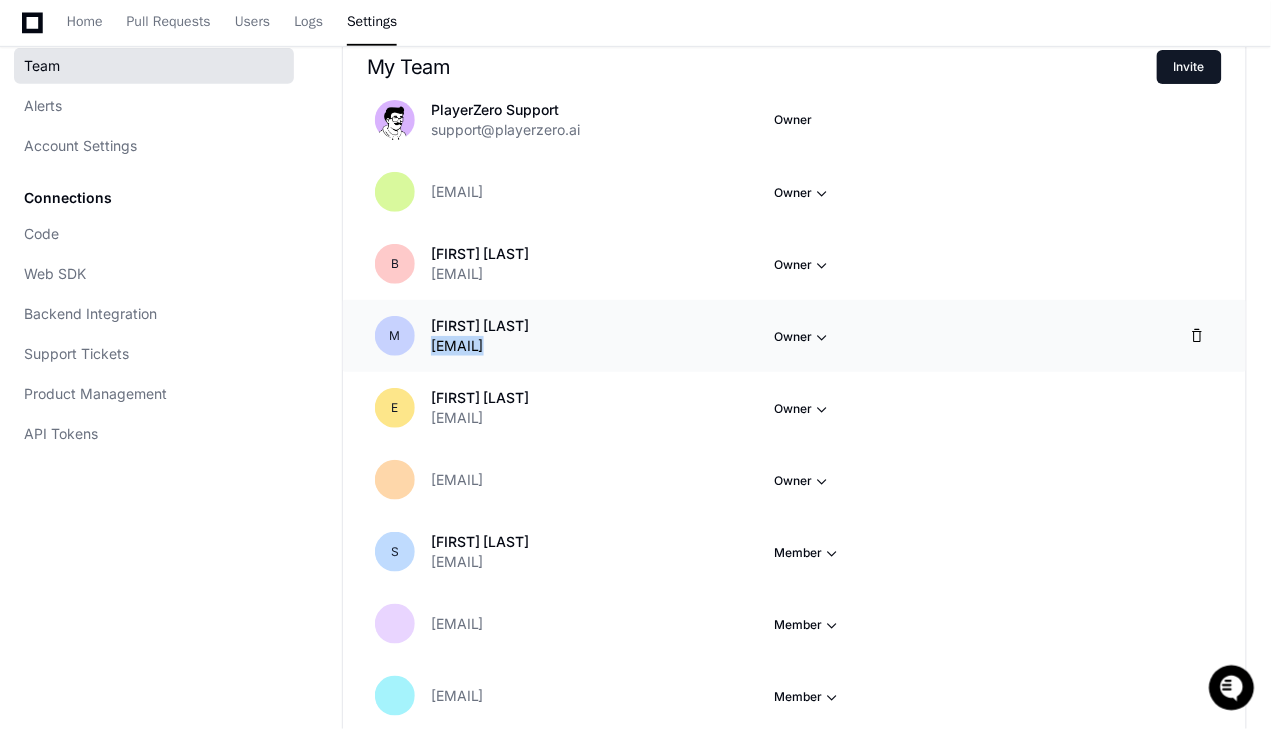 click on "[EMAIL]" 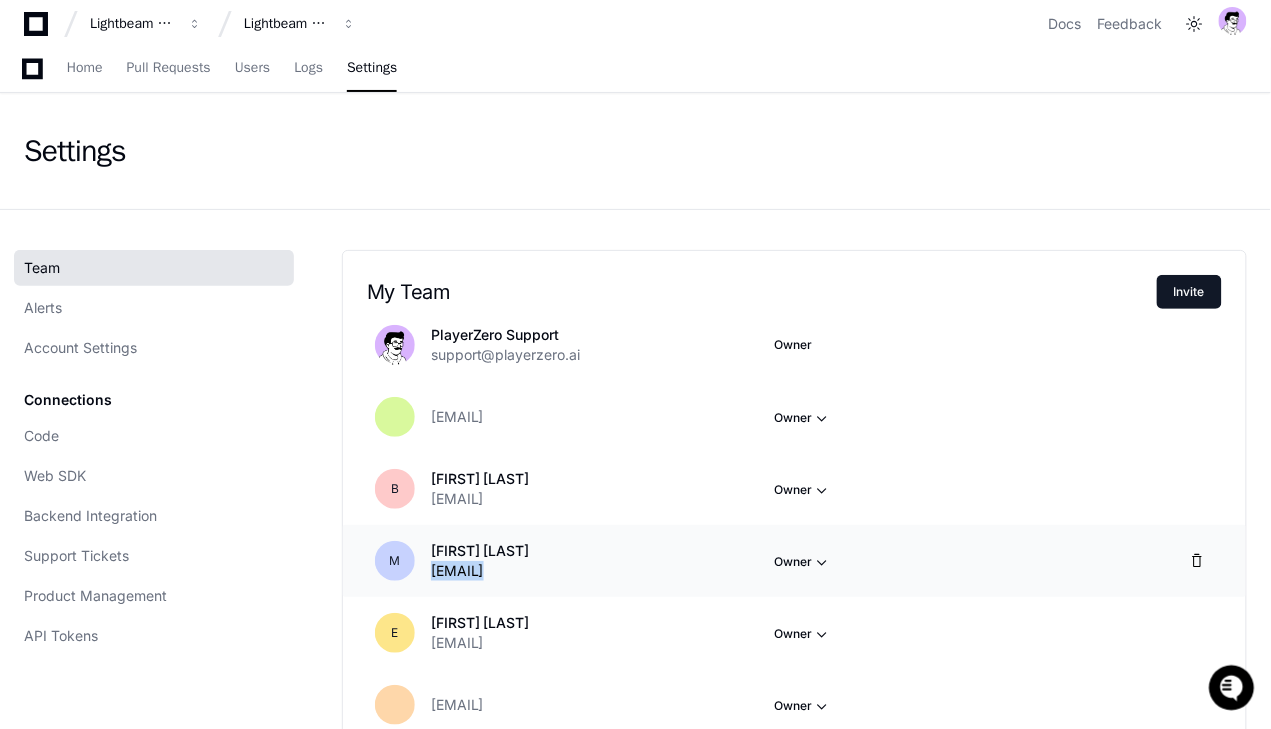 scroll, scrollTop: 0, scrollLeft: 0, axis: both 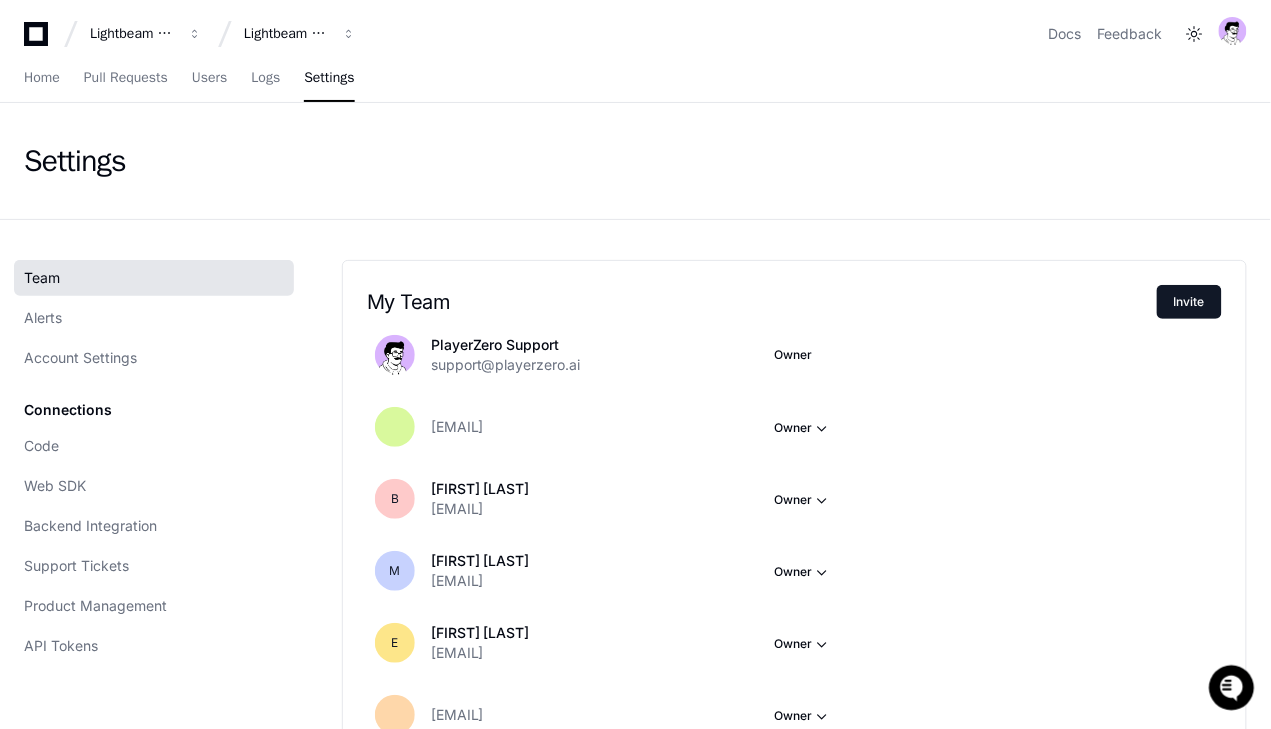 click on "Settings" 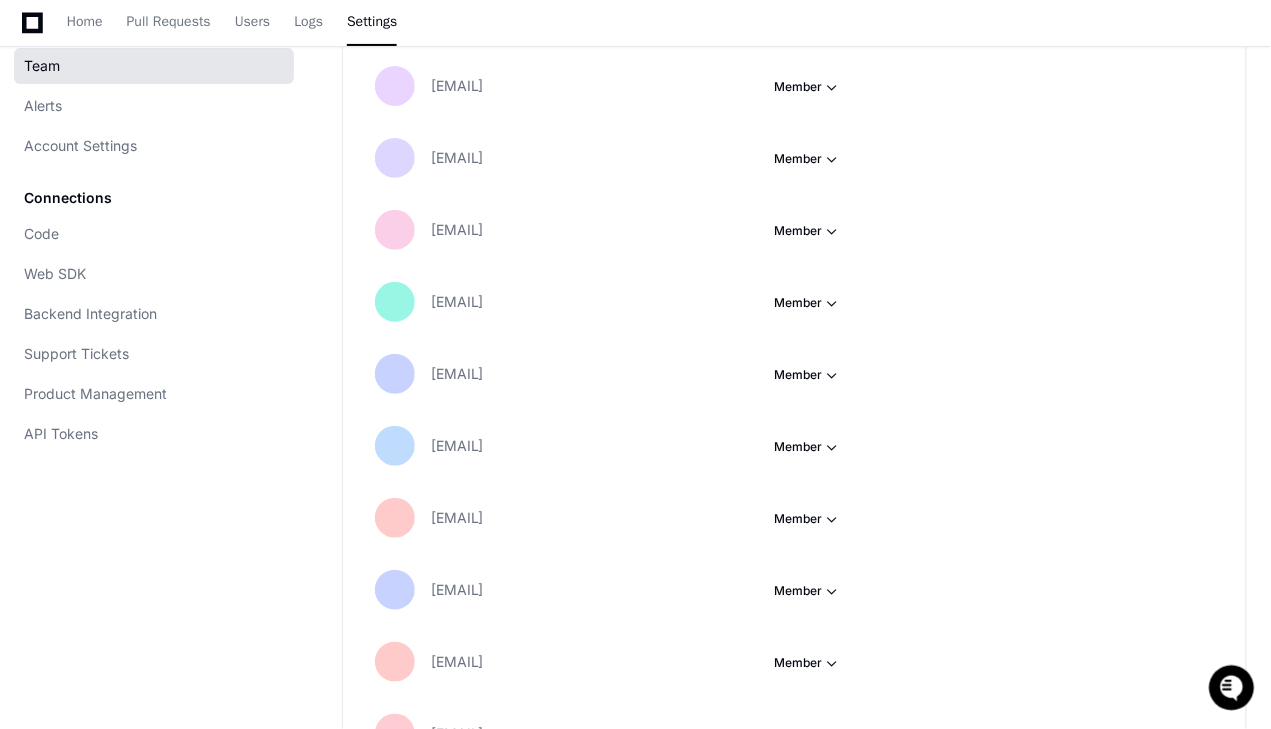 scroll, scrollTop: 1050, scrollLeft: 0, axis: vertical 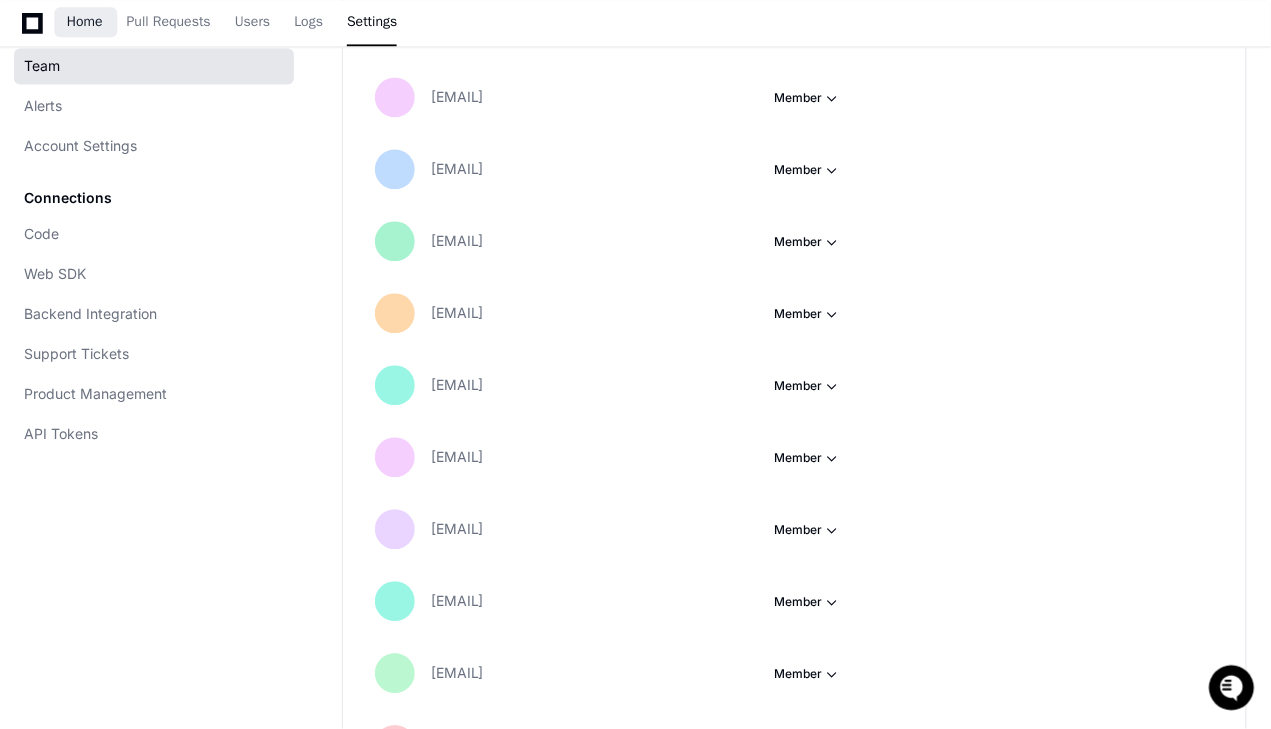 click on "Home" at bounding box center (85, 22) 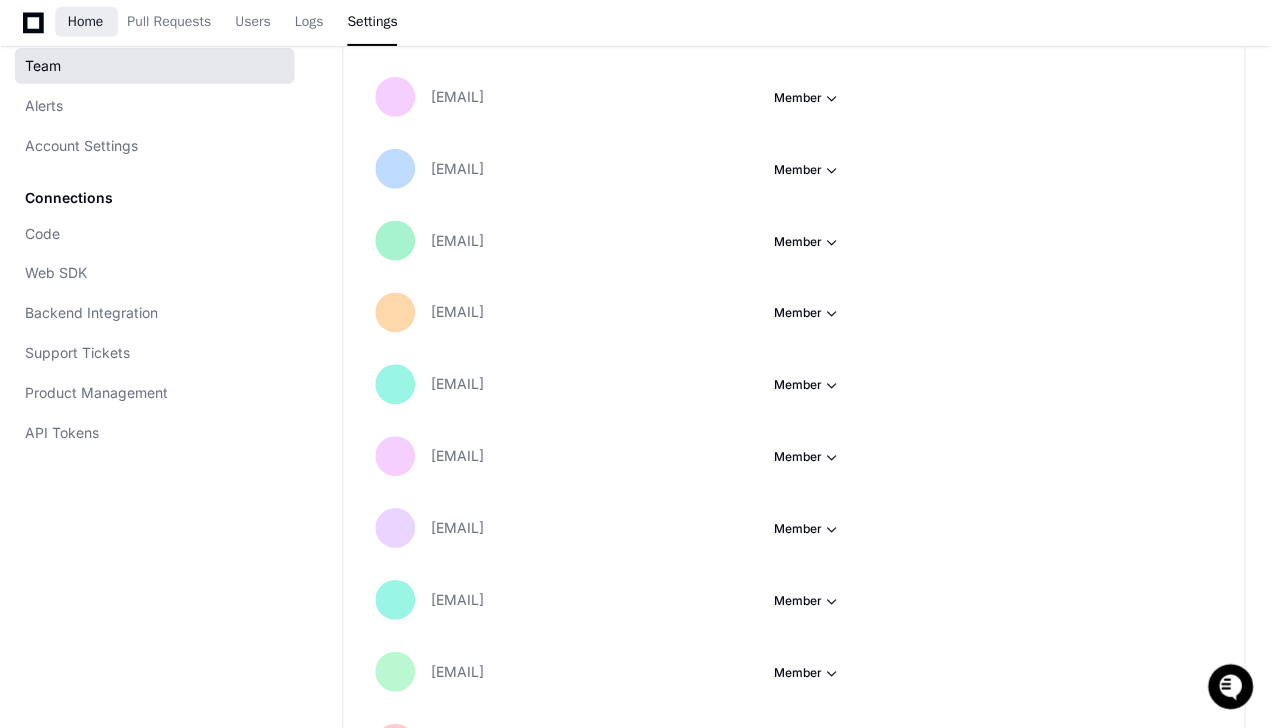 scroll, scrollTop: 0, scrollLeft: 0, axis: both 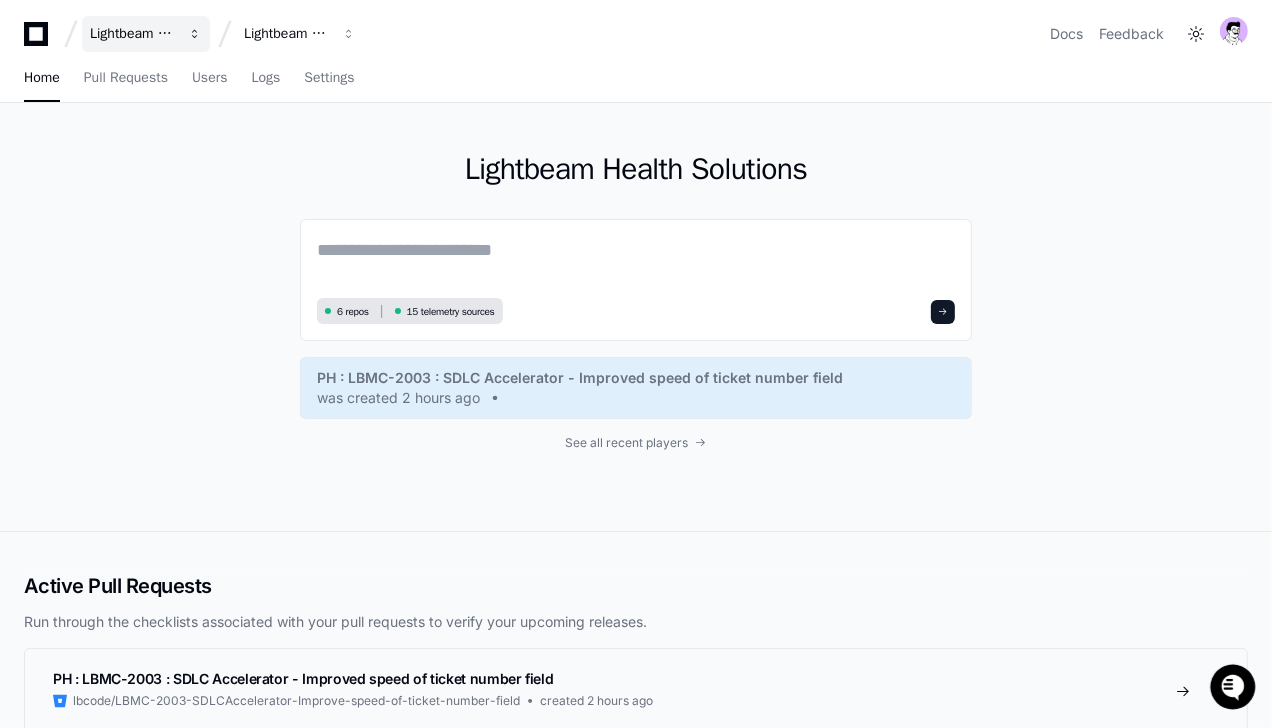 click on "Lightbeam Health" at bounding box center (146, 34) 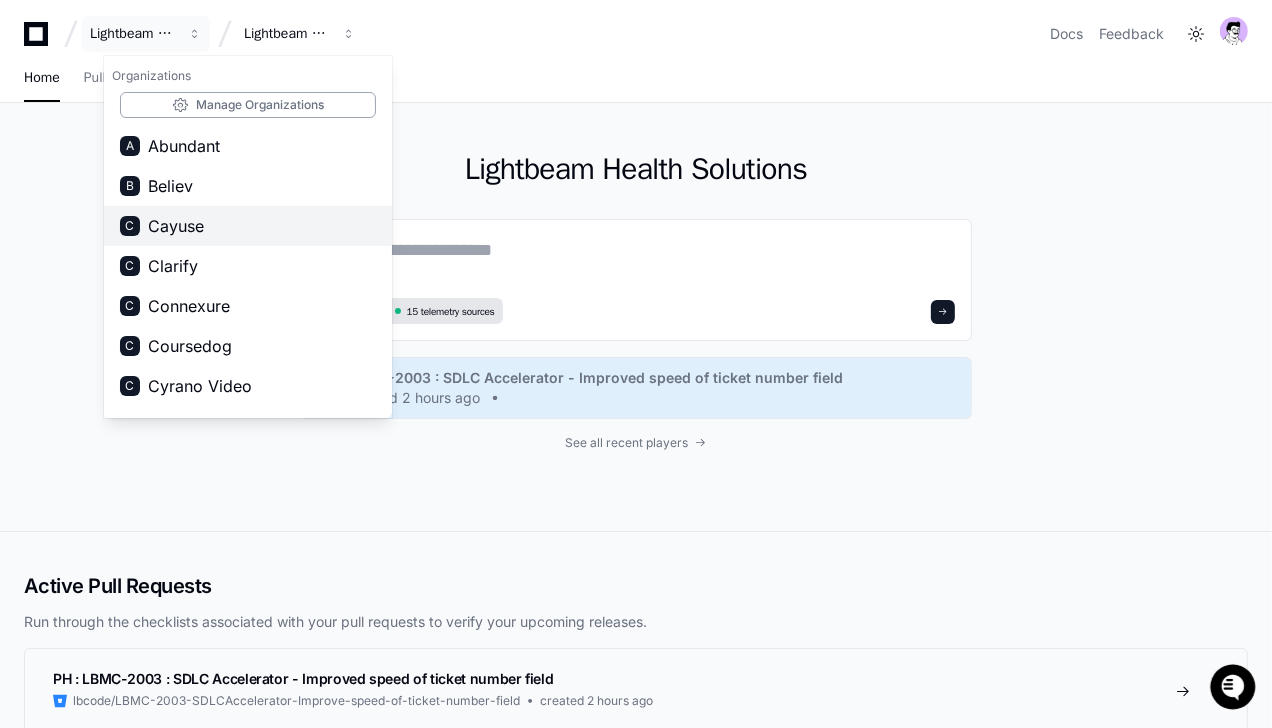click on "C  Cayuse" at bounding box center (248, 226) 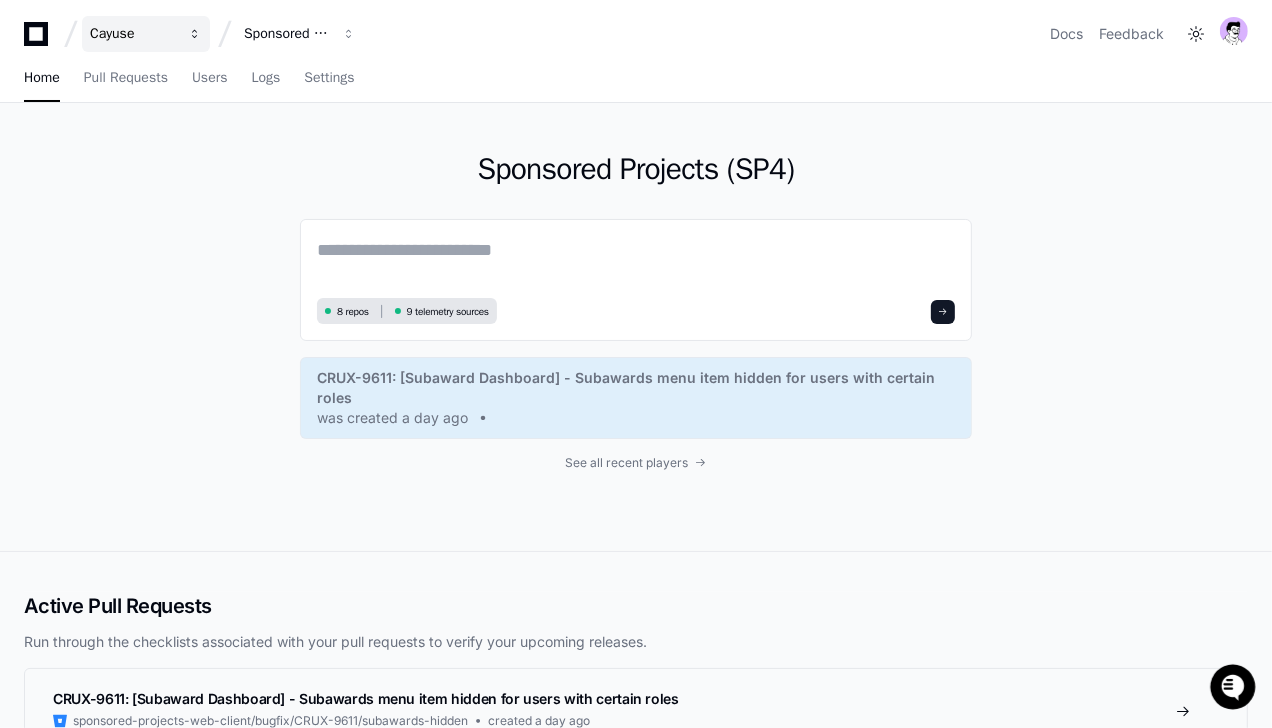 click on "Cayuse" at bounding box center [133, 34] 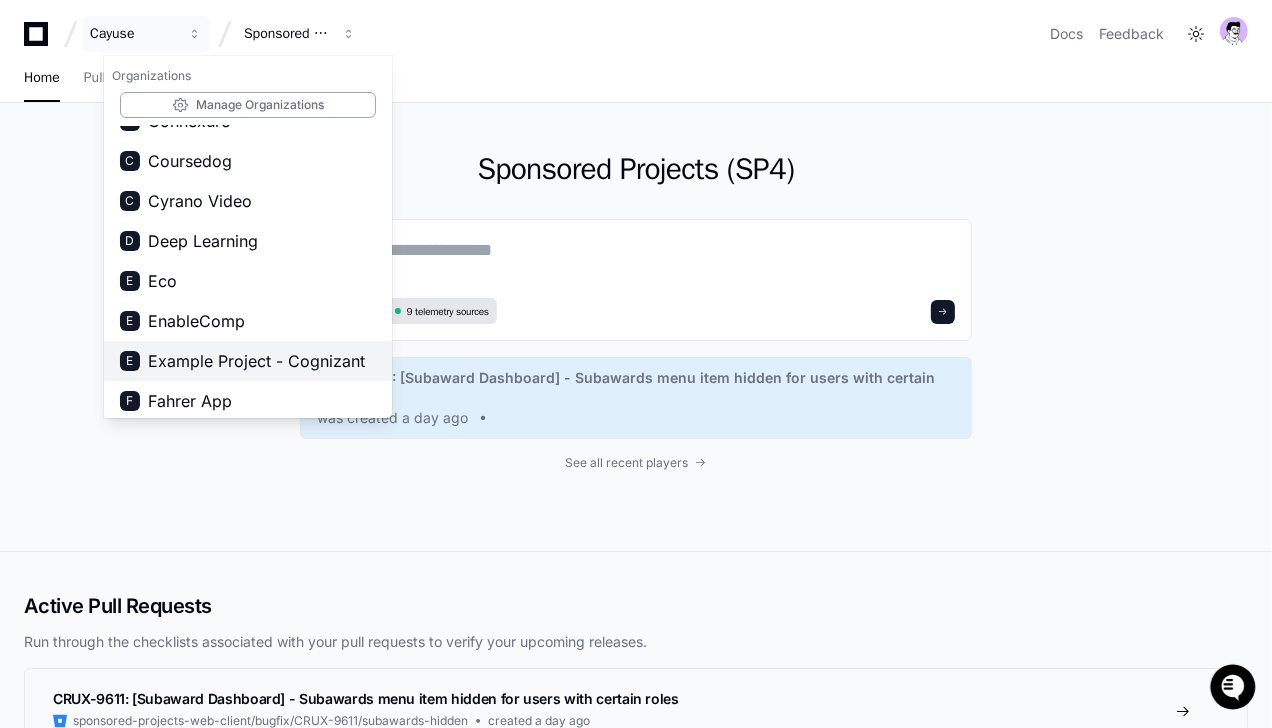 scroll, scrollTop: 208, scrollLeft: 0, axis: vertical 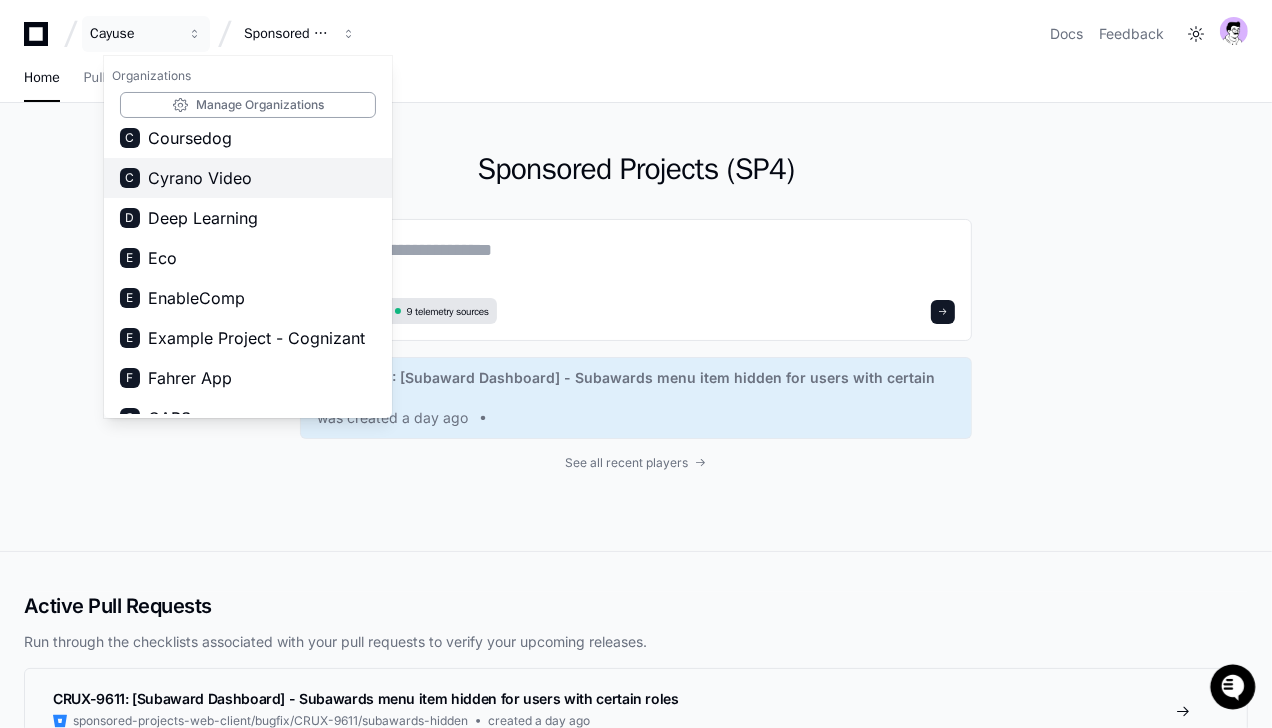 click on "C  Cyrano Video" at bounding box center [248, 178] 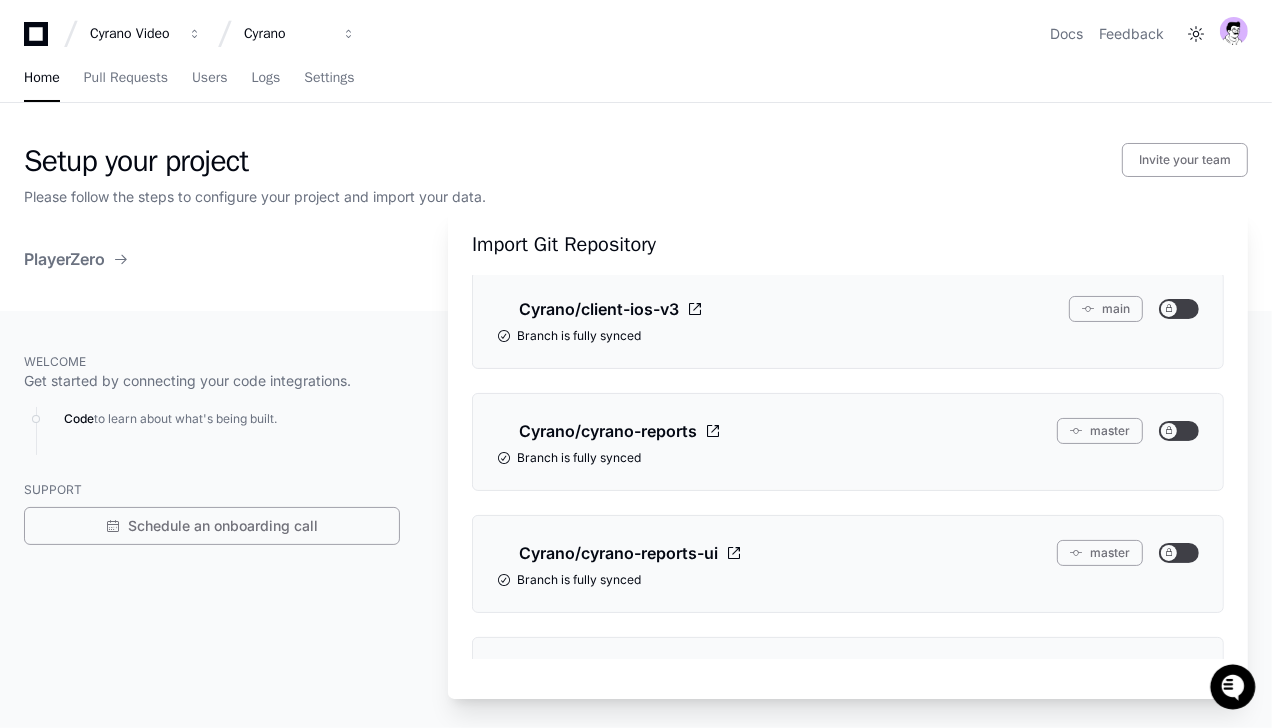 scroll, scrollTop: 0, scrollLeft: 0, axis: both 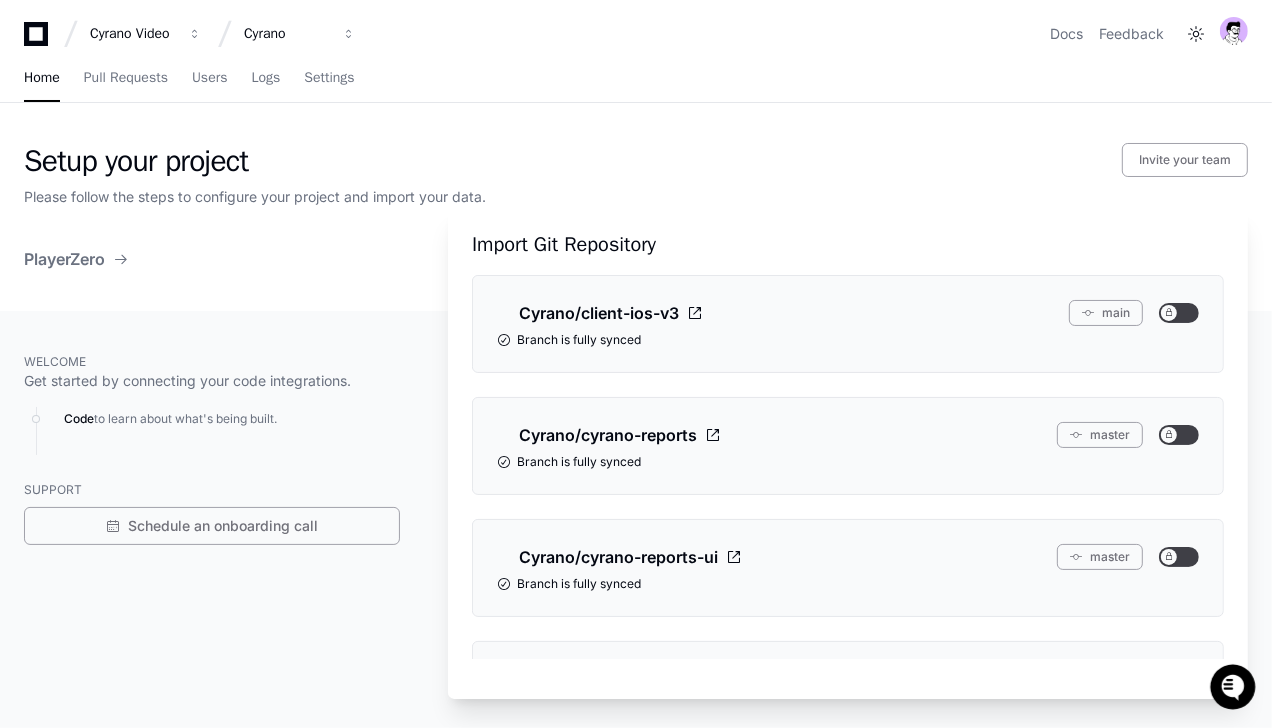 click on "Import Git Repository  Cyrano/client-ios-v3  main   Branch is fully synced  Cyrano/cyrano-reports  master   Branch is fully synced  Cyrano/cyrano-reports-ui  master   Branch is fully synced  Cyrano/cyrano-services  master   Branch is fully synced  Cyrano/web-ui-2.0  master   Branch is fully synced" 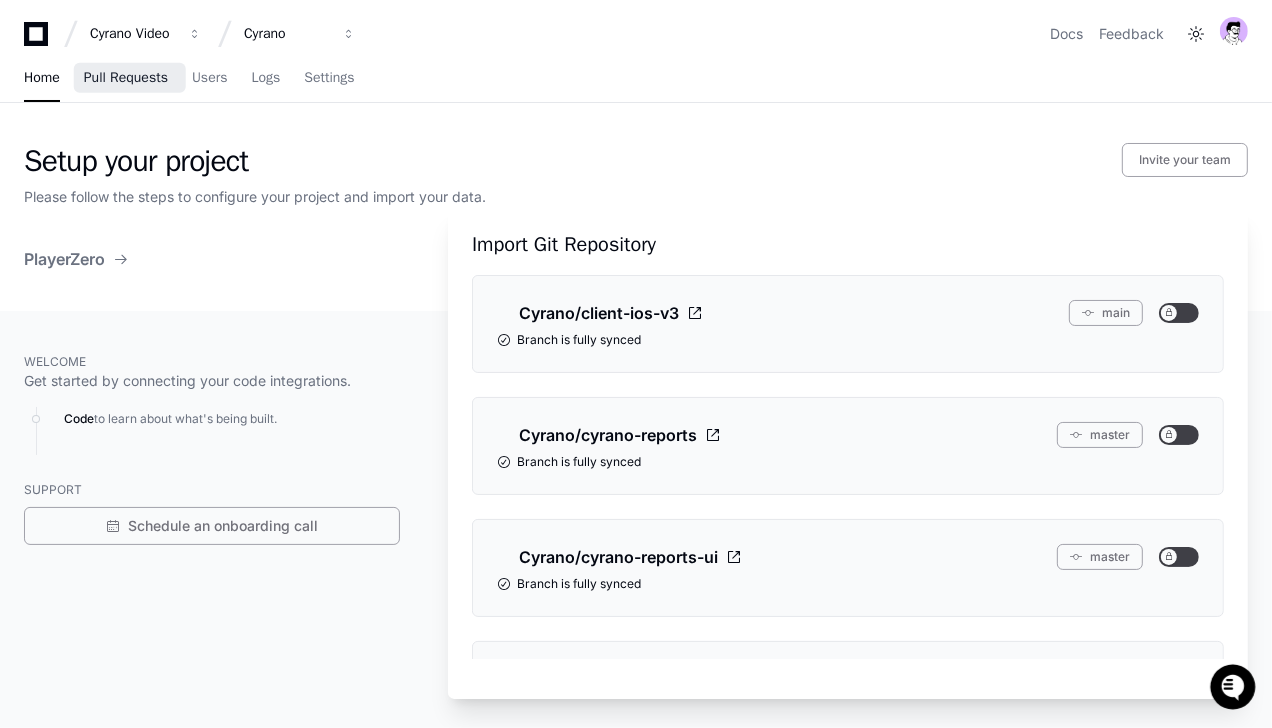 click on "Pull Requests" at bounding box center (126, 79) 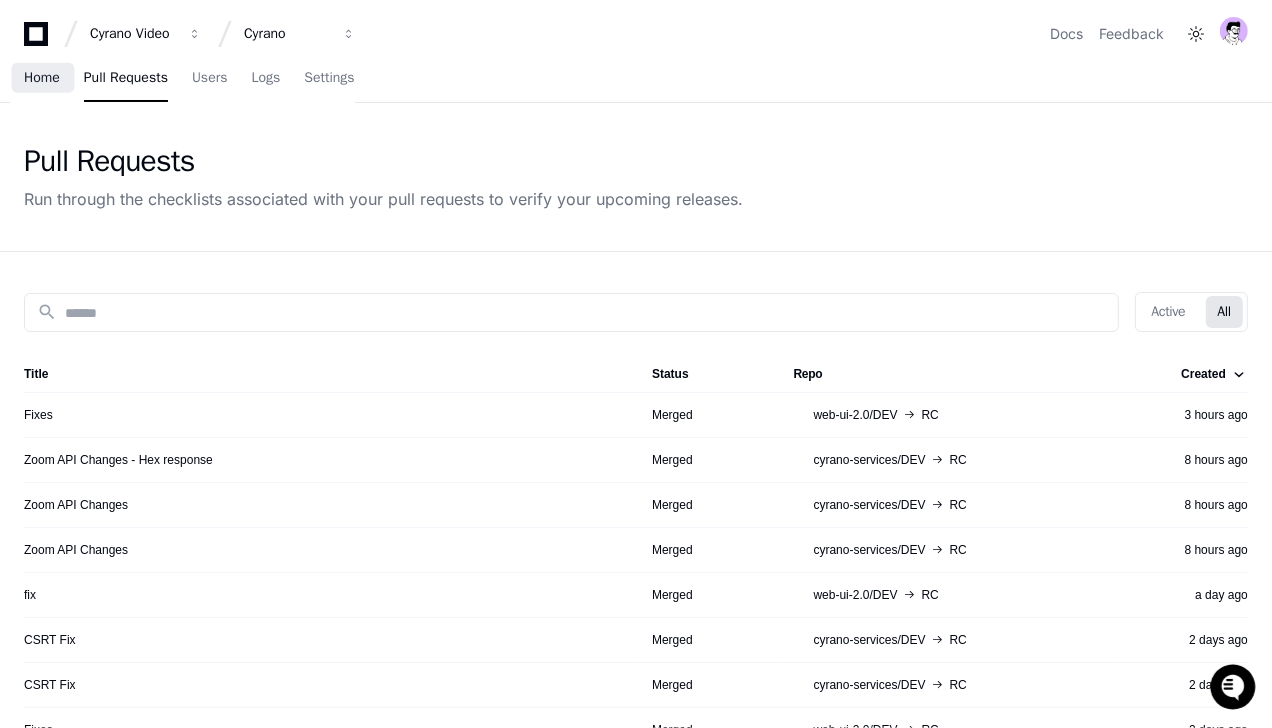 click on "Home" at bounding box center (42, 79) 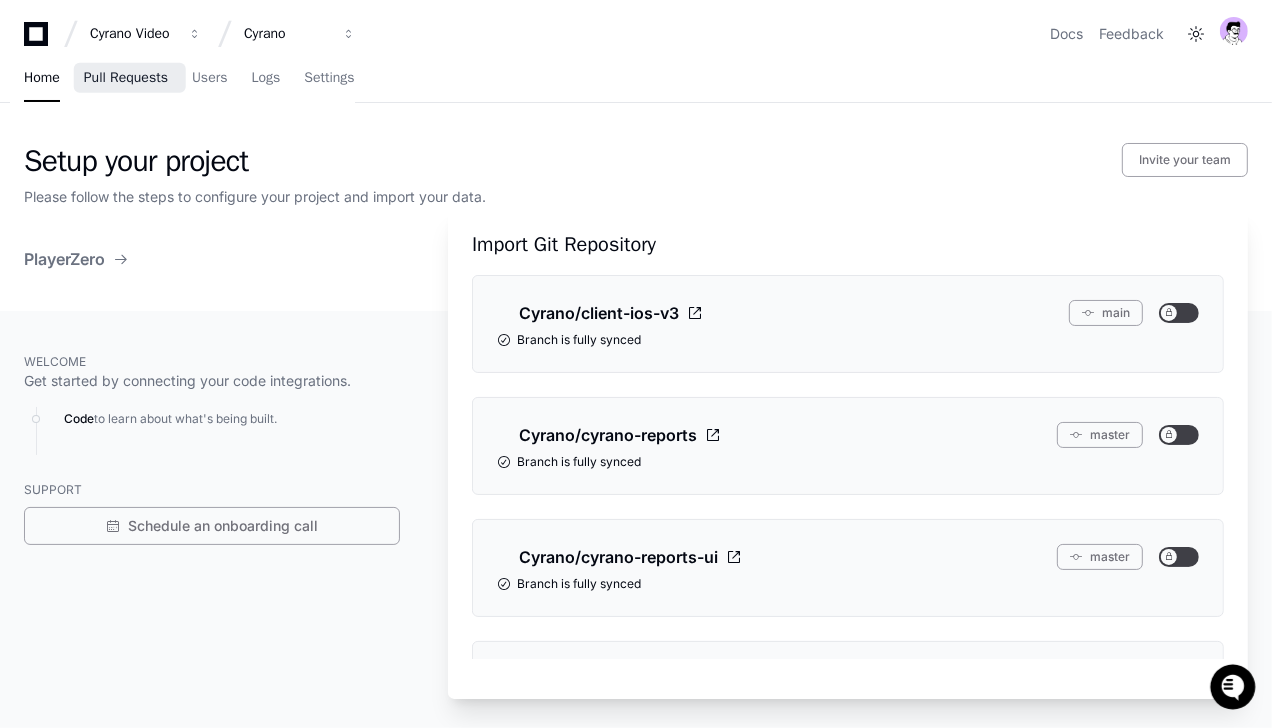 click on "Pull Requests" at bounding box center [126, 79] 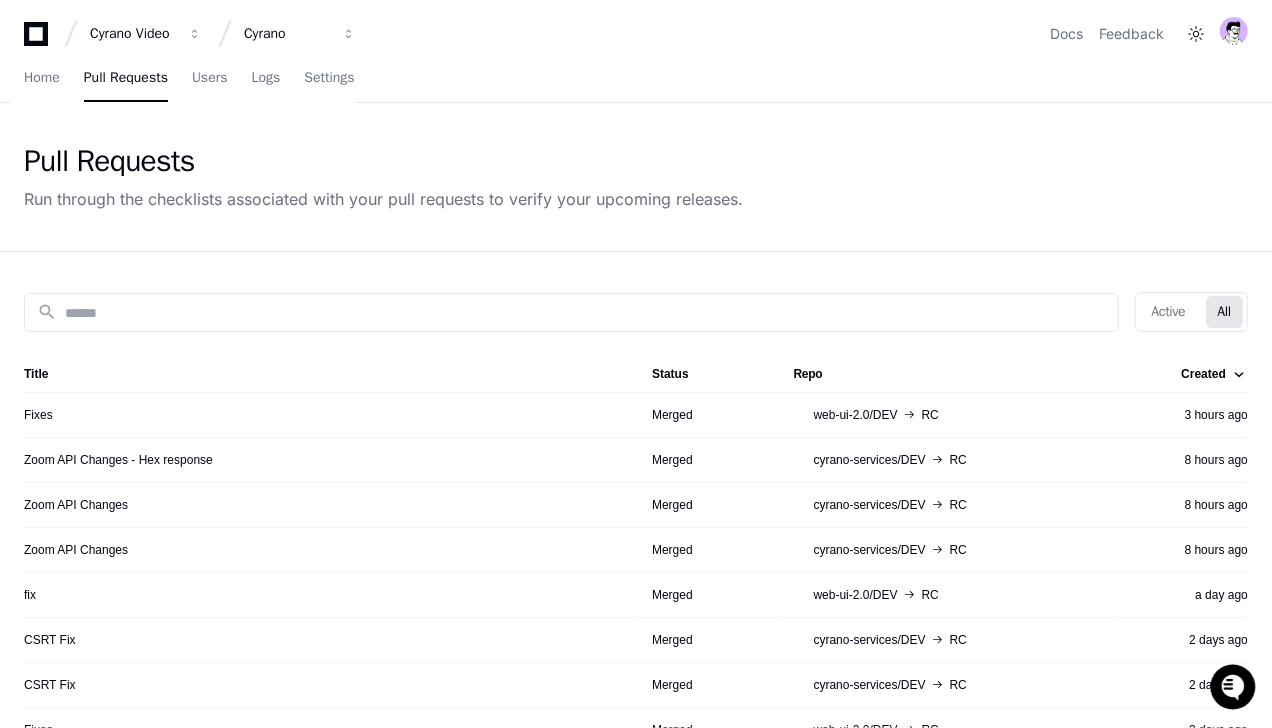 click on "Cyrano Video Cyrano  Docs  Feedback Home Pull Requests Users Logs Settings" at bounding box center (636, 51) 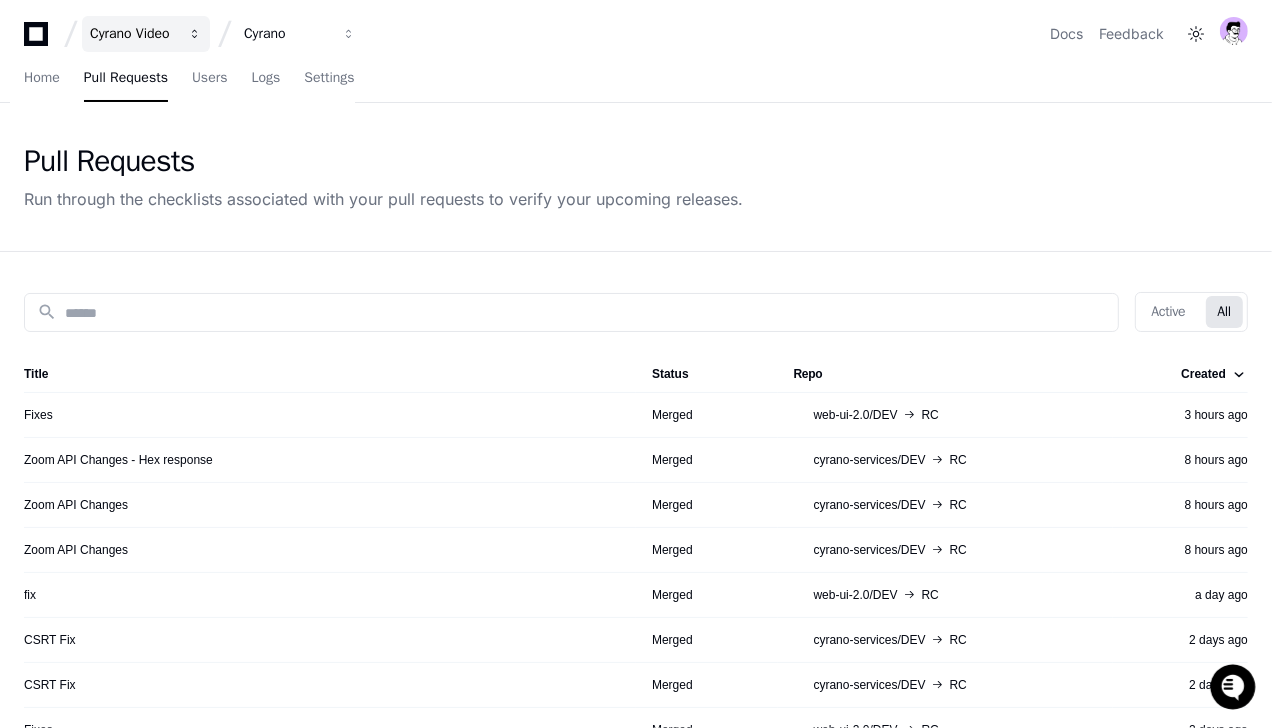 click on "Cyrano Video" at bounding box center (146, 34) 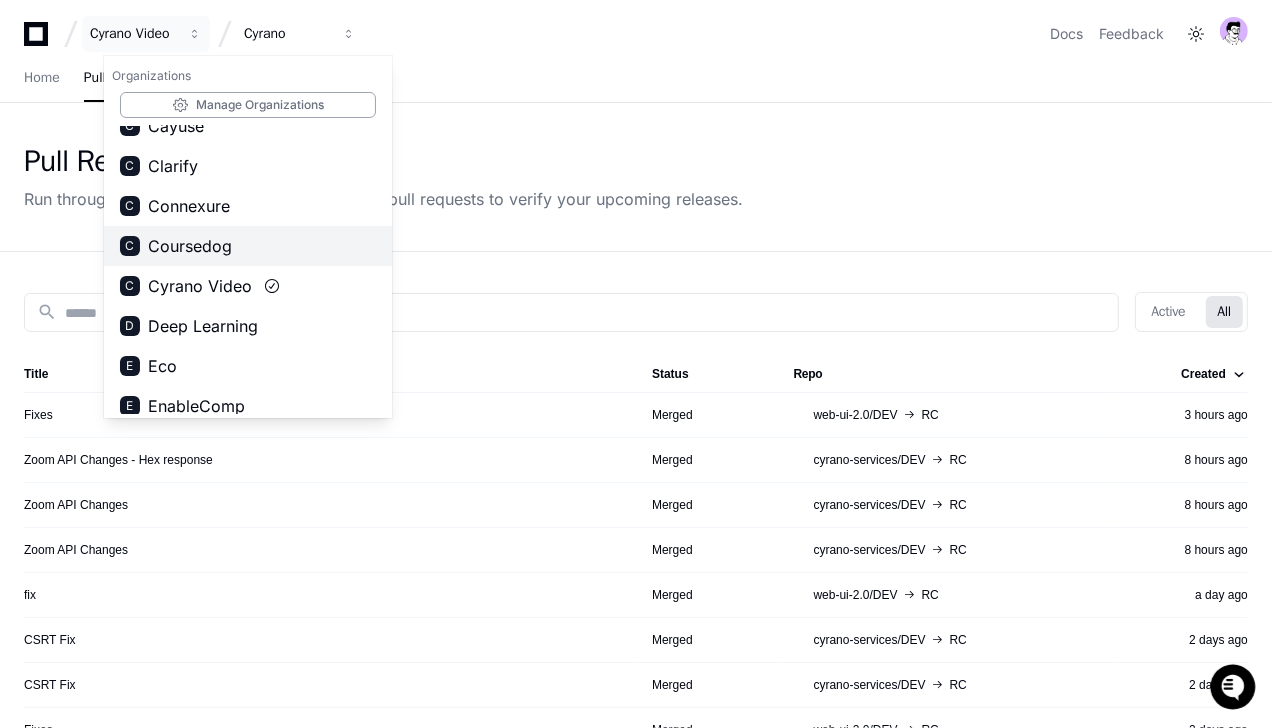 scroll, scrollTop: 72, scrollLeft: 0, axis: vertical 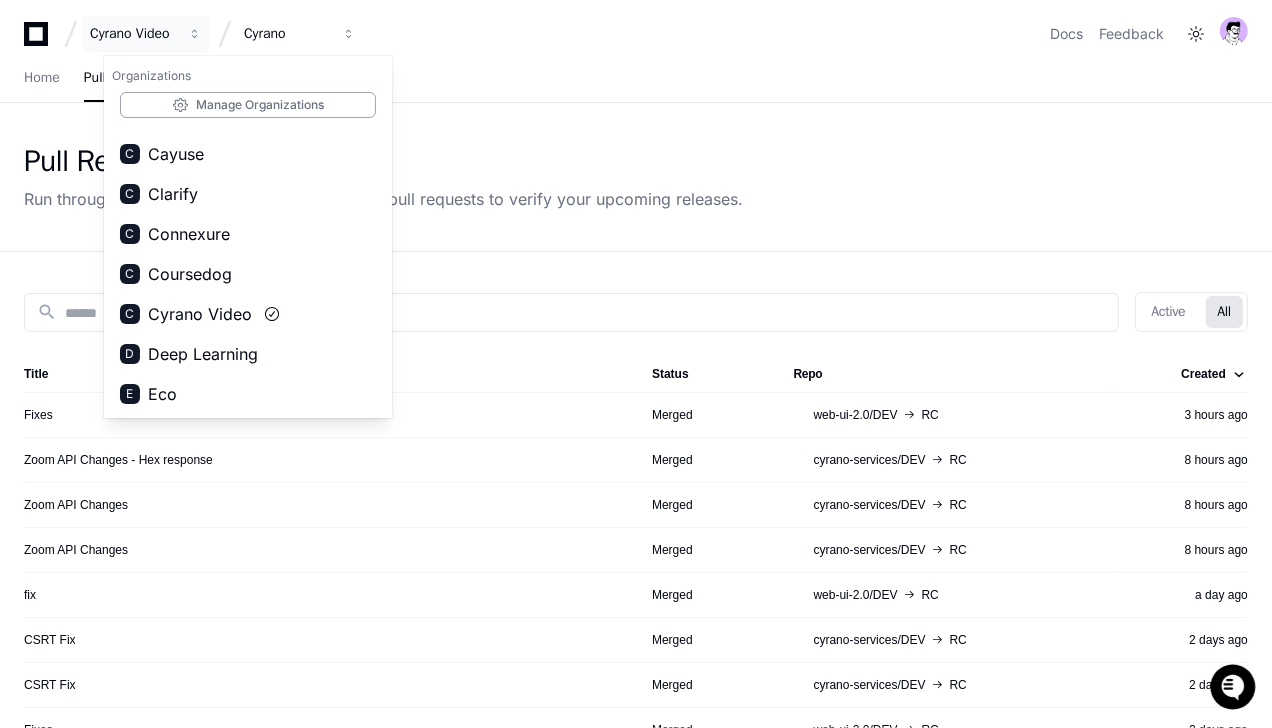 click on "Home Pull Requests Users Logs Settings" at bounding box center (636, 79) 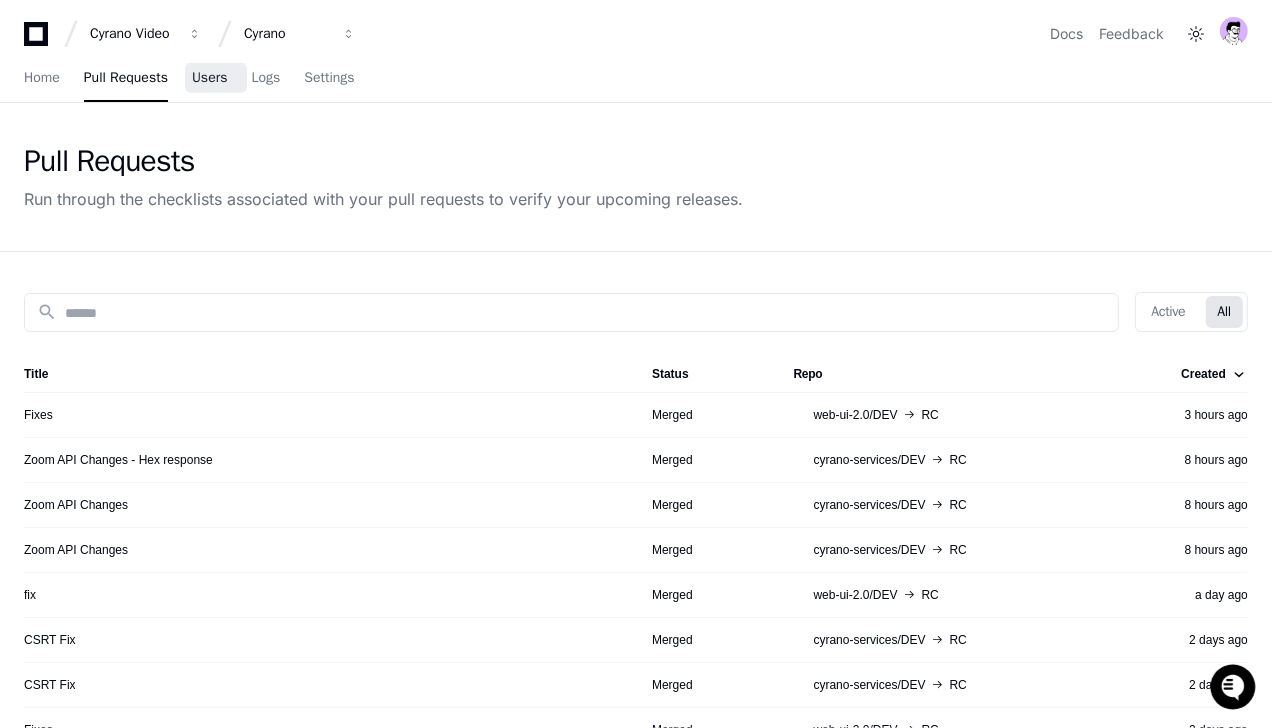 click on "Users" at bounding box center [210, 79] 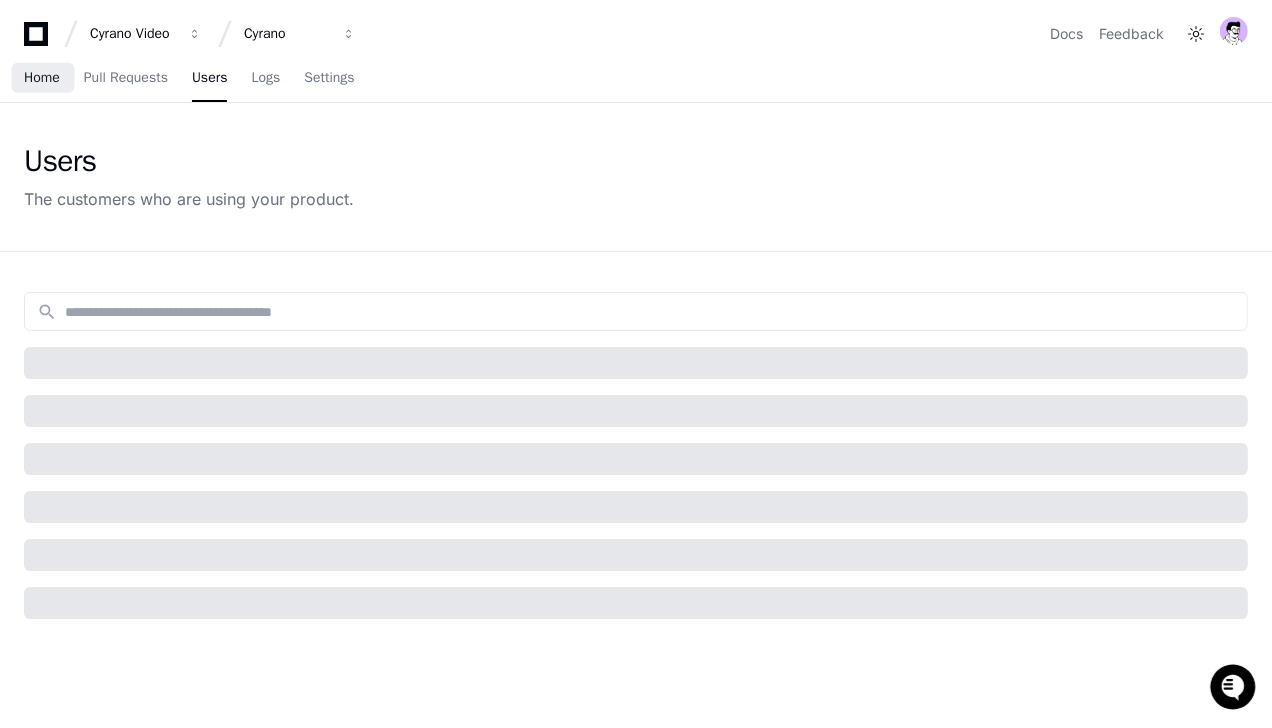 click on "Home" at bounding box center [42, 78] 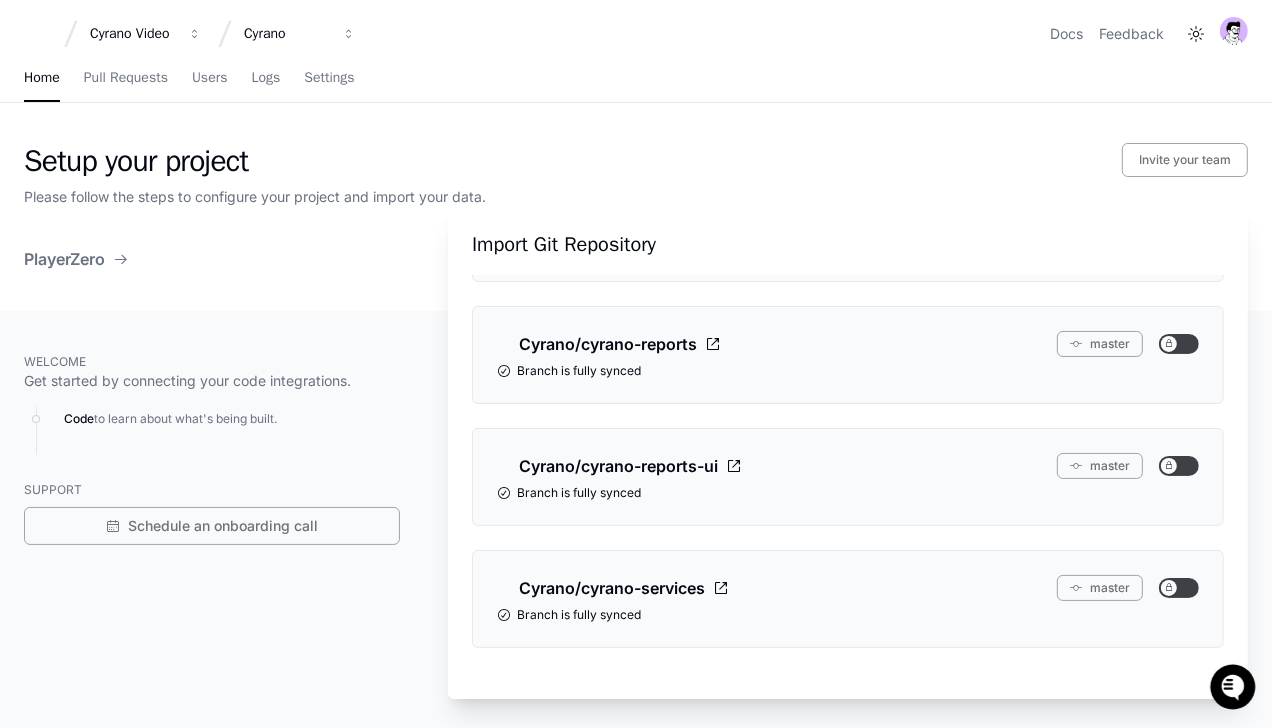 scroll, scrollTop: 203, scrollLeft: 0, axis: vertical 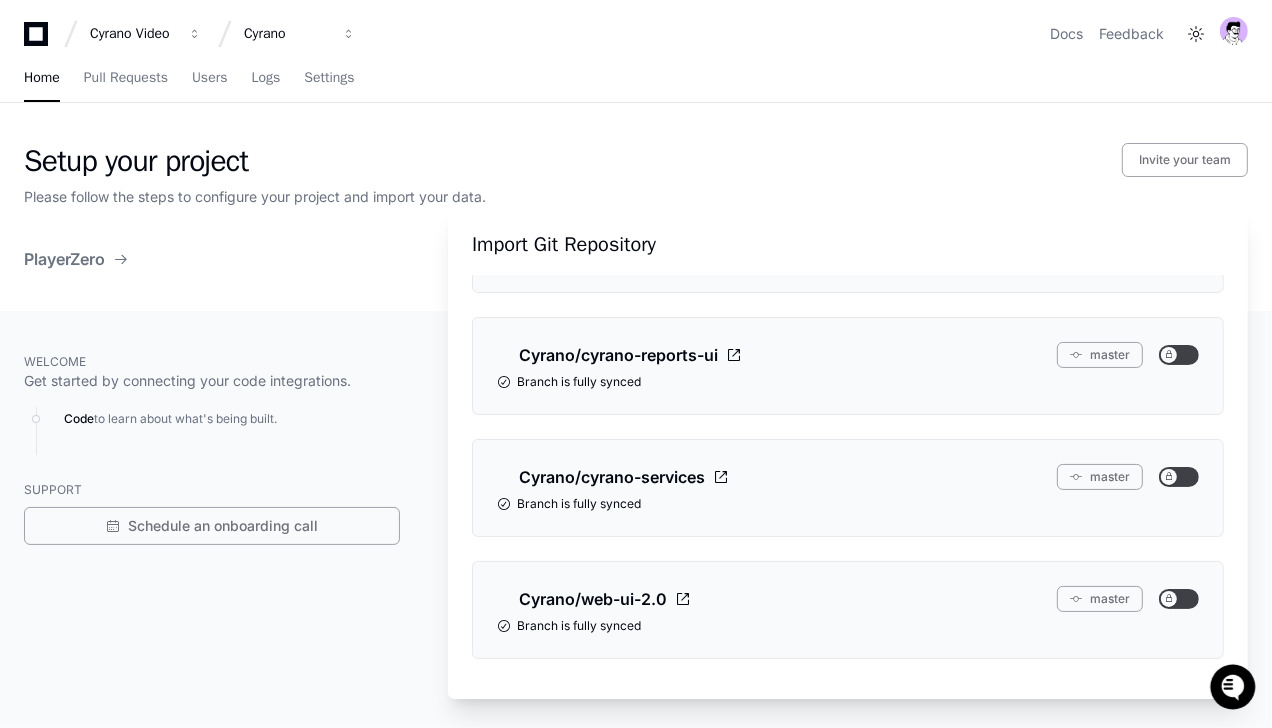 click on "Setup your project  Invite your team
Please follow the steps to configure your project and import your data.  PlayerZero" 